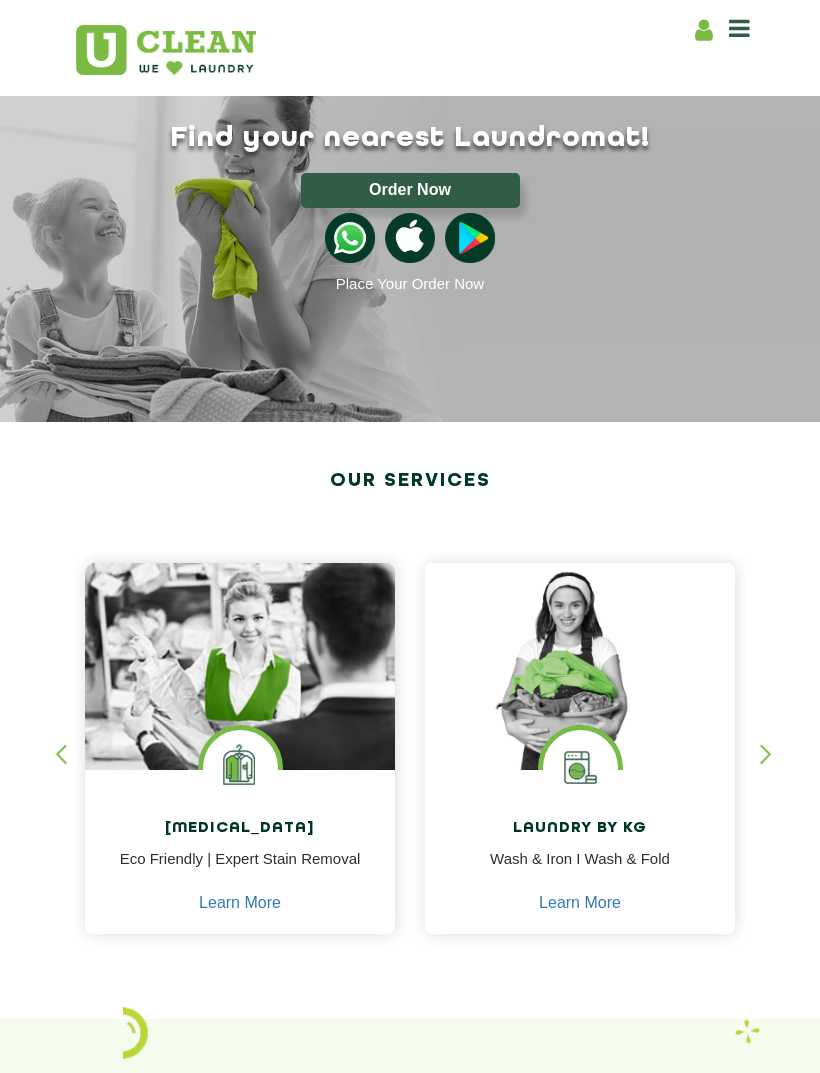 scroll, scrollTop: 0, scrollLeft: 0, axis: both 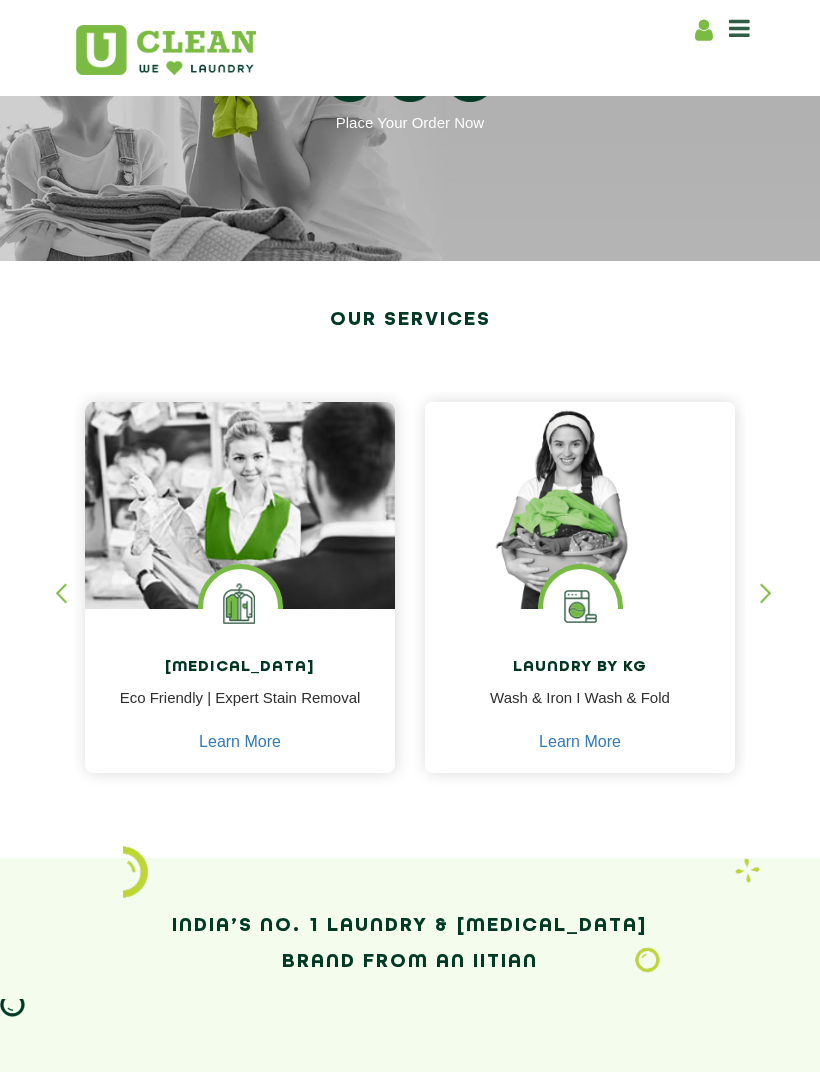 click at bounding box center (240, 527) 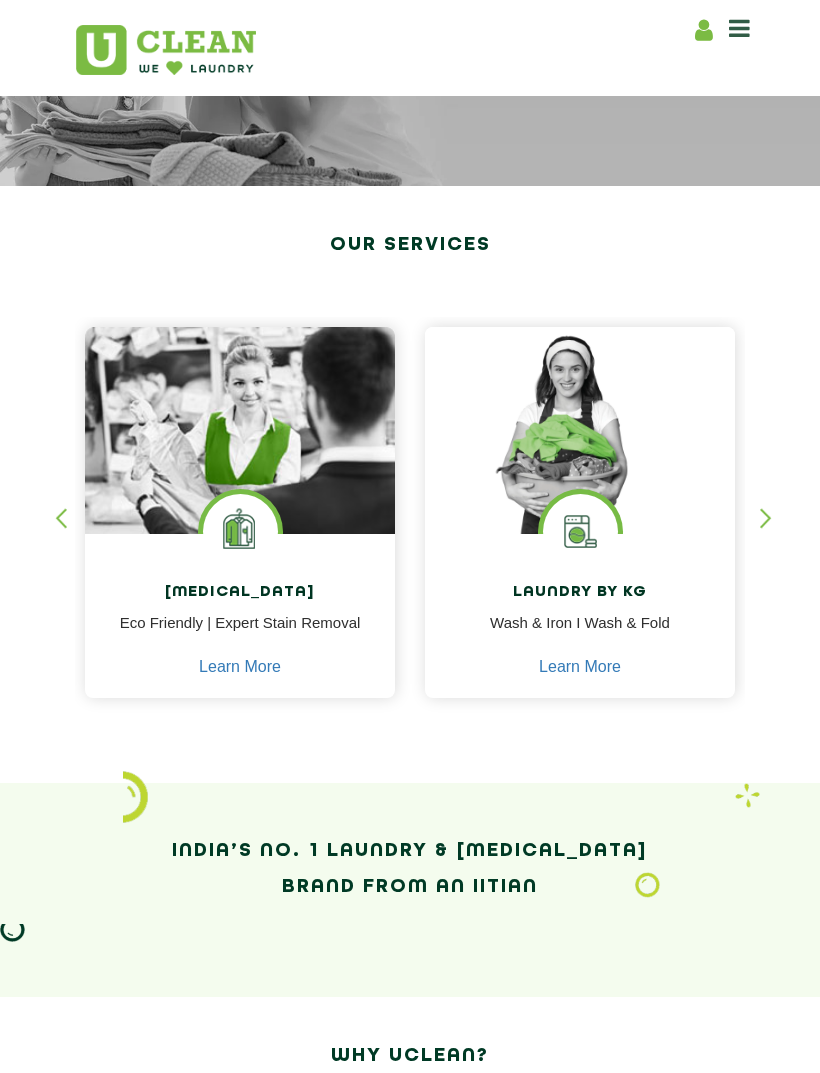 scroll, scrollTop: 268, scrollLeft: 0, axis: vertical 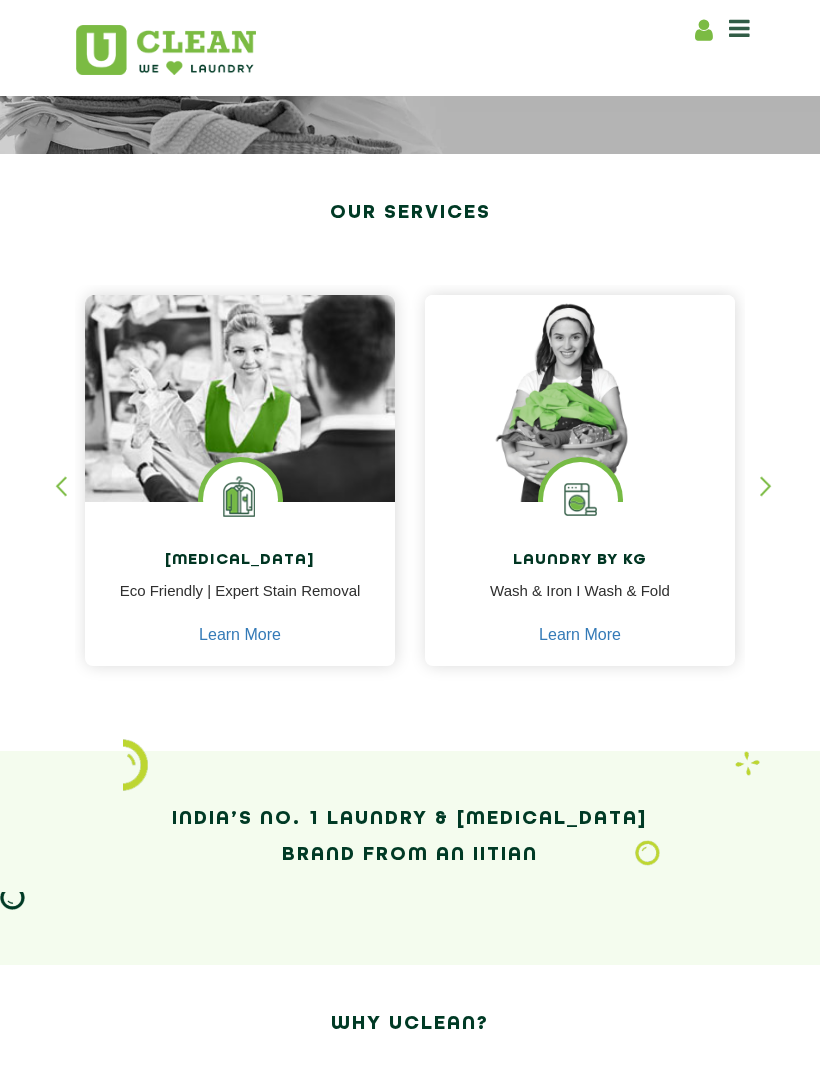 click on "[MEDICAL_DATA] Eco Friendly | Expert Stain Removal Learn More" at bounding box center [240, 586] 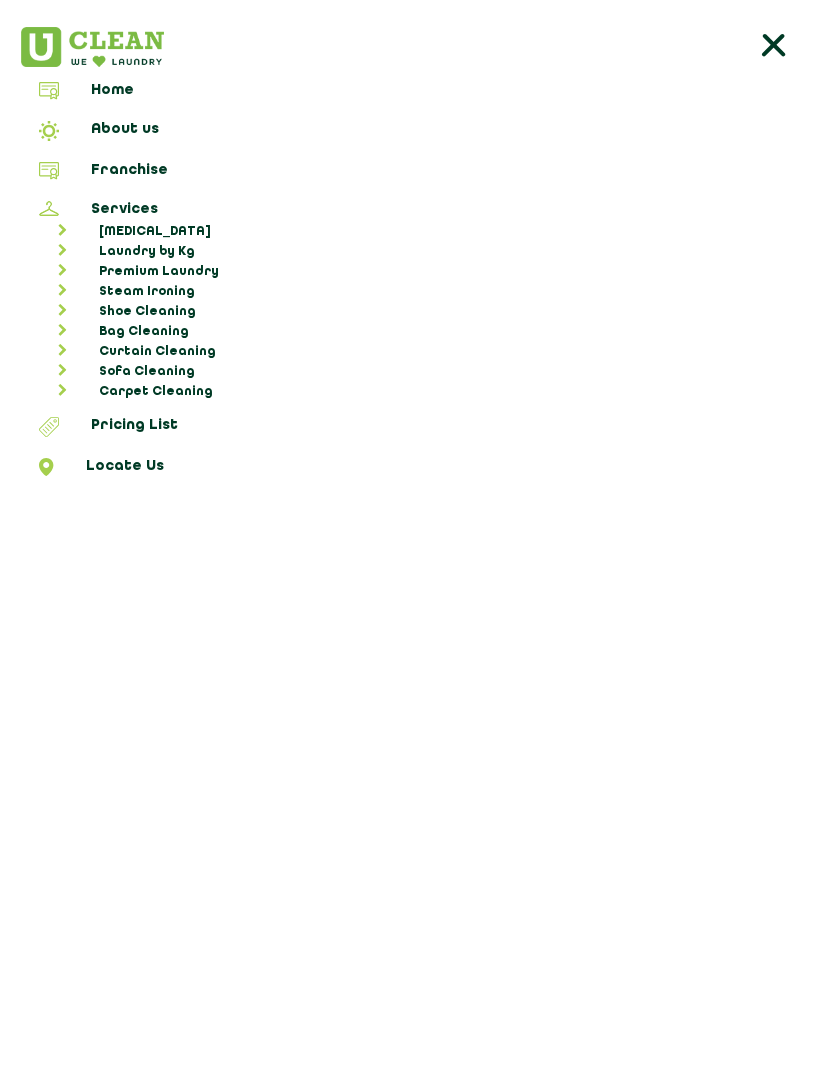 click on "Pricing List" at bounding box center (410, 430) 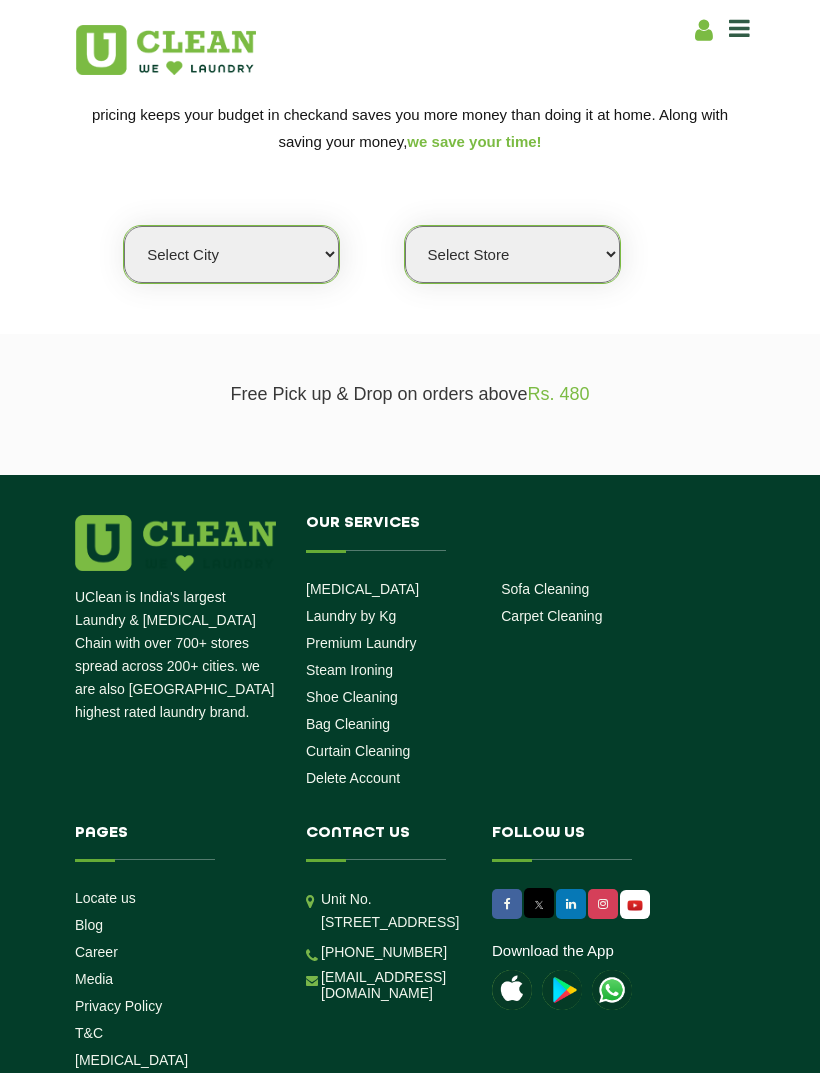 click on "We make Laundry affordable by charging you per kilo and not per piece. Our monthly package pricing keeps your budget in check   and saves you more money than doing it at home. Along with saving your money,  we save your time! Select city [GEOGRAPHIC_DATA] [GEOGRAPHIC_DATA] [GEOGRAPHIC_DATA] [GEOGRAPHIC_DATA] [GEOGRAPHIC_DATA] [GEOGRAPHIC_DATA] [GEOGRAPHIC_DATA] - [GEOGRAPHIC_DATA] Select [GEOGRAPHIC_DATA] [GEOGRAPHIC_DATA] [GEOGRAPHIC_DATA] [GEOGRAPHIC_DATA] [GEOGRAPHIC_DATA] [GEOGRAPHIC_DATA] [GEOGRAPHIC_DATA] [GEOGRAPHIC_DATA] [GEOGRAPHIC_DATA] [GEOGRAPHIC_DATA] [GEOGRAPHIC_DATA] [GEOGRAPHIC_DATA] [GEOGRAPHIC_DATA] [GEOGRAPHIC_DATA] [GEOGRAPHIC_DATA] [GEOGRAPHIC_DATA] [GEOGRAPHIC_DATA] [GEOGRAPHIC_DATA] [GEOGRAPHIC_DATA] [GEOGRAPHIC_DATA] [GEOGRAPHIC_DATA] [GEOGRAPHIC_DATA] [GEOGRAPHIC_DATA] [GEOGRAPHIC_DATA] [GEOGRAPHIC_DATA] [GEOGRAPHIC_DATA] [GEOGRAPHIC_DATA] [GEOGRAPHIC_DATA] [GEOGRAPHIC_DATA] [GEOGRAPHIC_DATA] [GEOGRAPHIC_DATA] [GEOGRAPHIC_DATA] [GEOGRAPHIC_DATA] [GEOGRAPHIC_DATA] [GEOGRAPHIC_DATA] [GEOGRAPHIC_DATA] [GEOGRAPHIC_DATA] [GEOGRAPHIC_DATA] [GEOGRAPHIC_DATA] [GEOGRAPHIC_DATA] [GEOGRAPHIC_DATA] [GEOGRAPHIC_DATA] [GEOGRAPHIC_DATA] [GEOGRAPHIC_DATA] [GEOGRAPHIC_DATA] Dimapur [GEOGRAPHIC_DATA] [GEOGRAPHIC_DATA] [GEOGRAPHIC_DATA] [GEOGRAPHIC_DATA] [GEOGRAPHIC_DATA] [GEOGRAPHIC_DATA] [GEOGRAPHIC_DATA] [GEOGRAPHIC_DATA] [GEOGRAPHIC_DATA] [GEOGRAPHIC_DATA] [GEOGRAPHIC_DATA] [GEOGRAPHIC_DATA] [GEOGRAPHIC_DATA] [GEOGRAPHIC_DATA] [GEOGRAPHIC_DATA] [GEOGRAPHIC_DATA] [GEOGRAPHIC_DATA] [GEOGRAPHIC_DATA] [GEOGRAPHIC_DATA] [GEOGRAPHIC_DATA] [GEOGRAPHIC_DATA] [GEOGRAPHIC_DATA] [GEOGRAPHIC_DATA] [GEOGRAPHIC_DATA] [GEOGRAPHIC_DATA] [GEOGRAPHIC_DATA] [GEOGRAPHIC_DATA] [GEOGRAPHIC_DATA] [GEOGRAPHIC_DATA] [GEOGRAPHIC_DATA] [GEOGRAPHIC_DATA] [GEOGRAPHIC_DATA] - Select [GEOGRAPHIC_DATA] [GEOGRAPHIC_DATA] [GEOGRAPHIC_DATA] [GEOGRAPHIC_DATA] [GEOGRAPHIC_DATA] [GEOGRAPHIC_DATA]" 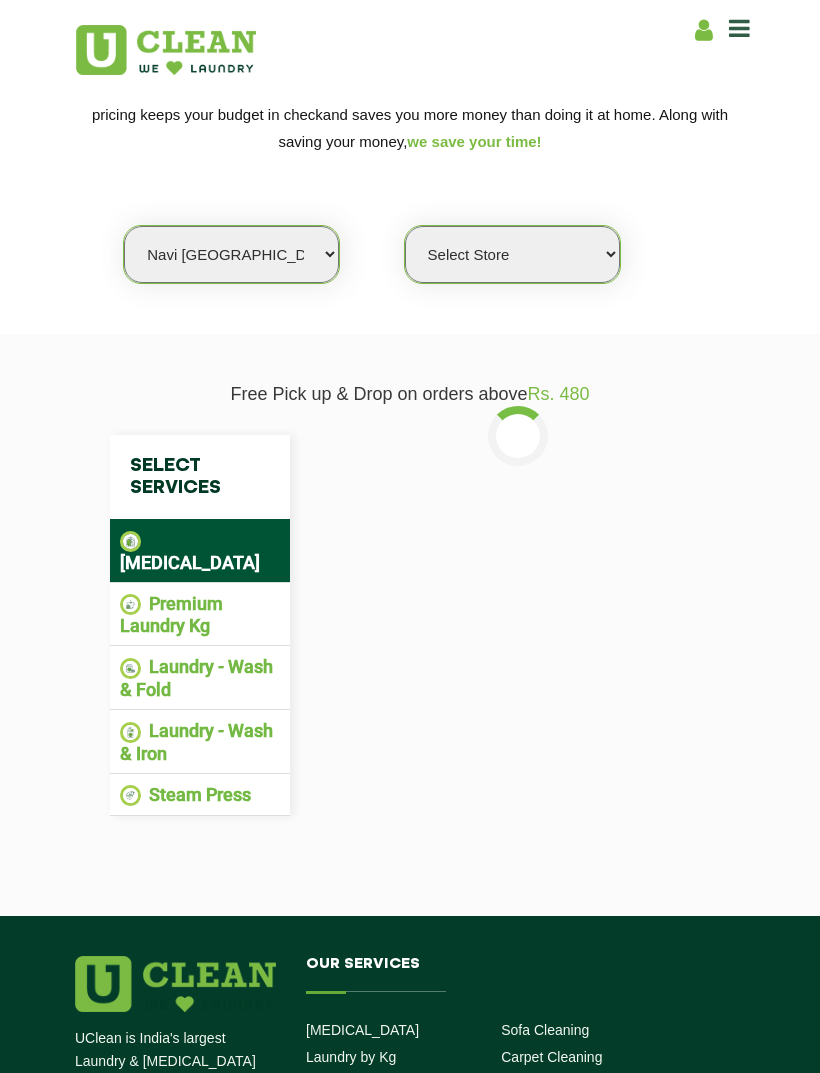 click on "Select Store [GEOGRAPHIC_DATA] Sector 8 UClean Sector 44 Seawoods [GEOGRAPHIC_DATA]" at bounding box center (512, 254) 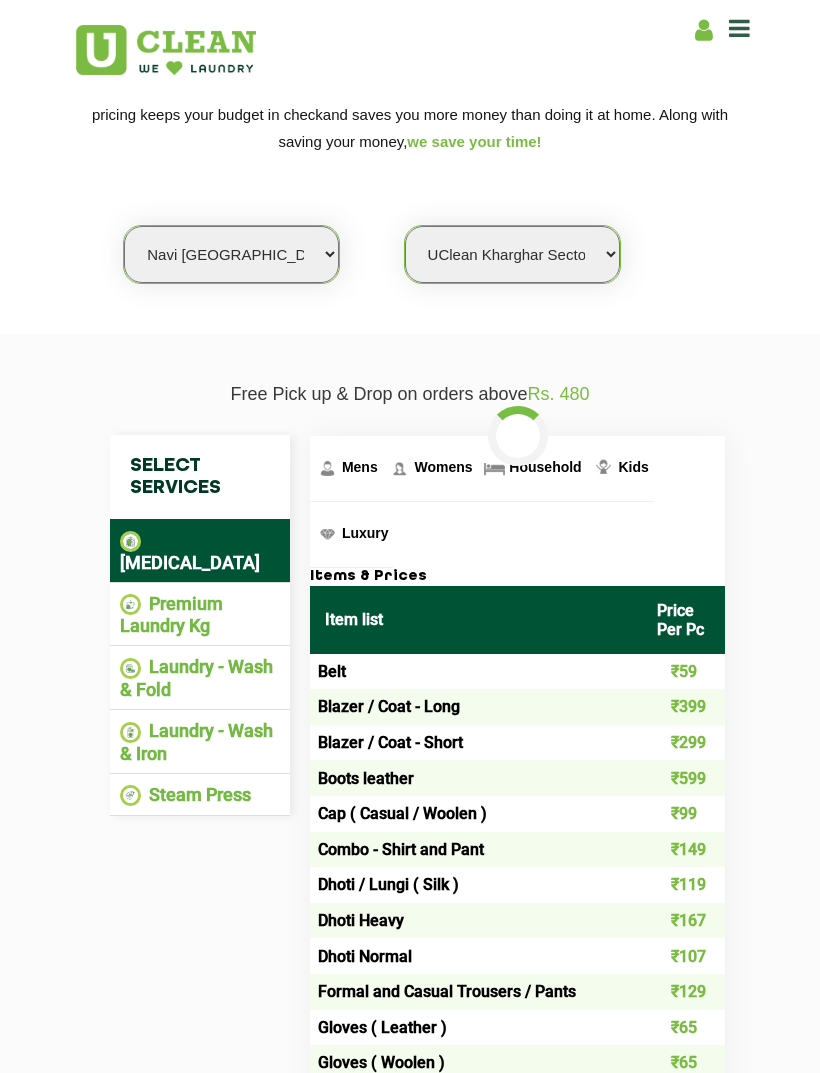 click on "Select Store [GEOGRAPHIC_DATA] Sector 8 UClean Sector 44 Seawoods [GEOGRAPHIC_DATA]" at bounding box center [512, 254] 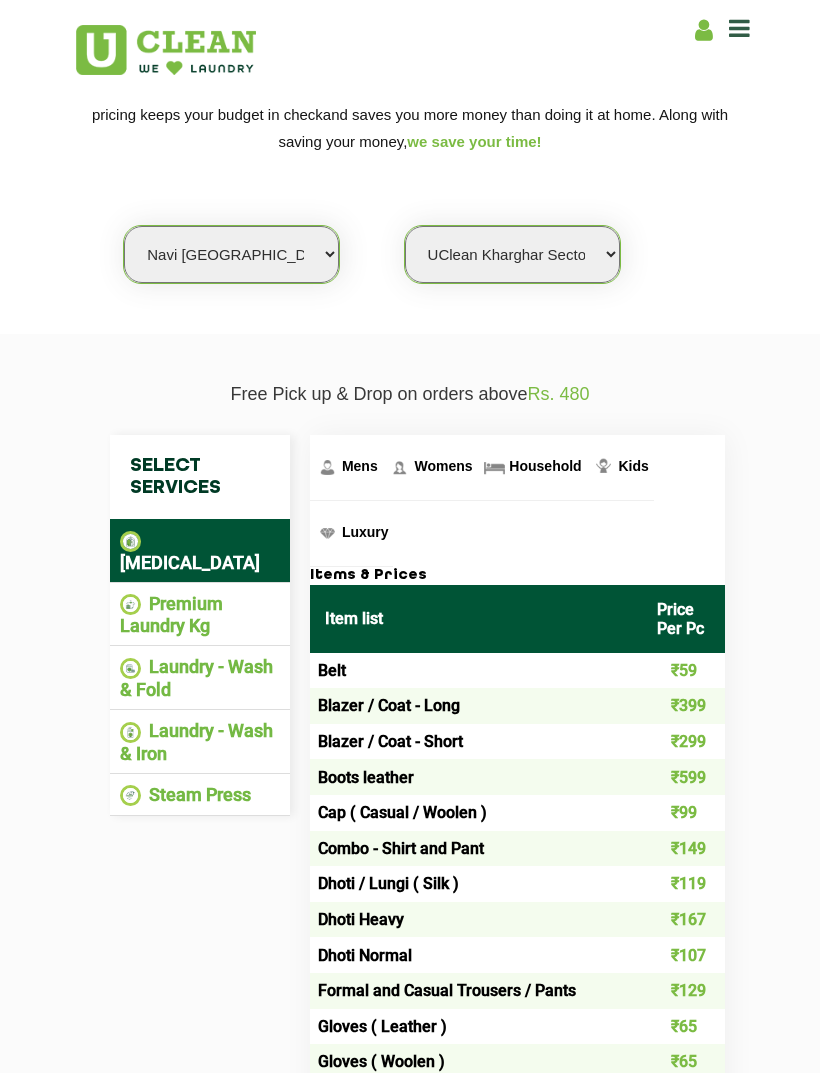 select on "603" 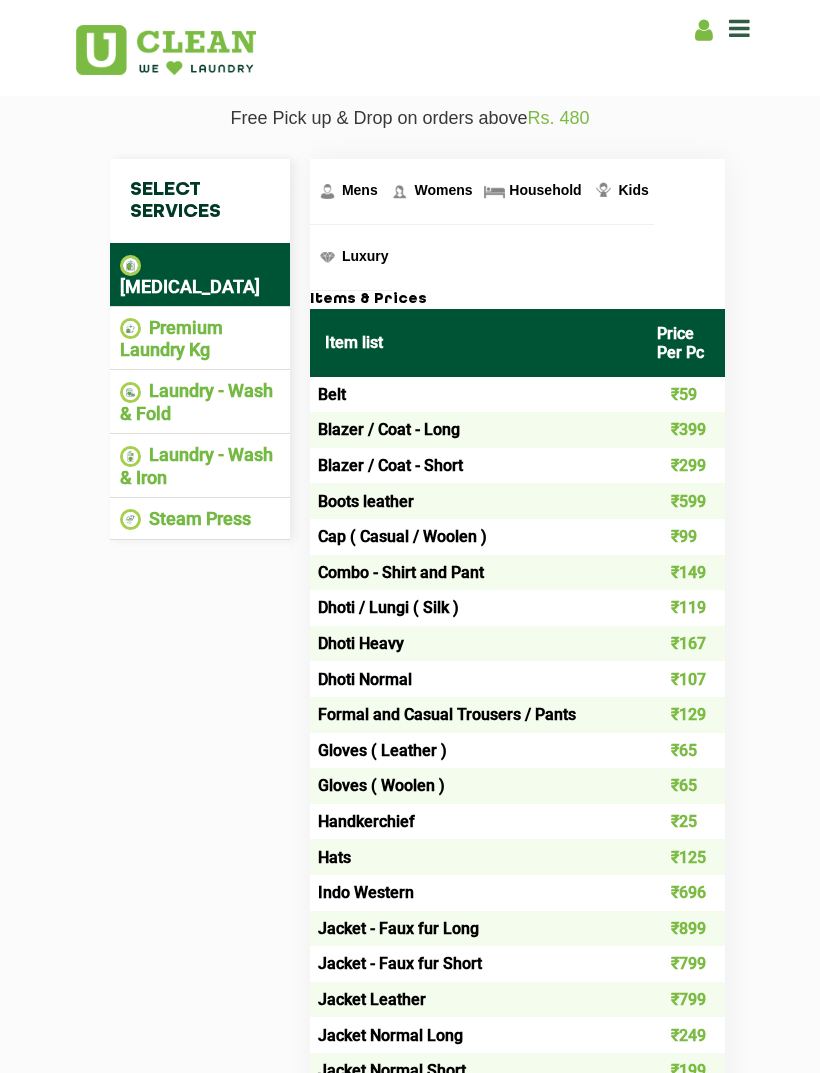 scroll, scrollTop: 527, scrollLeft: 0, axis: vertical 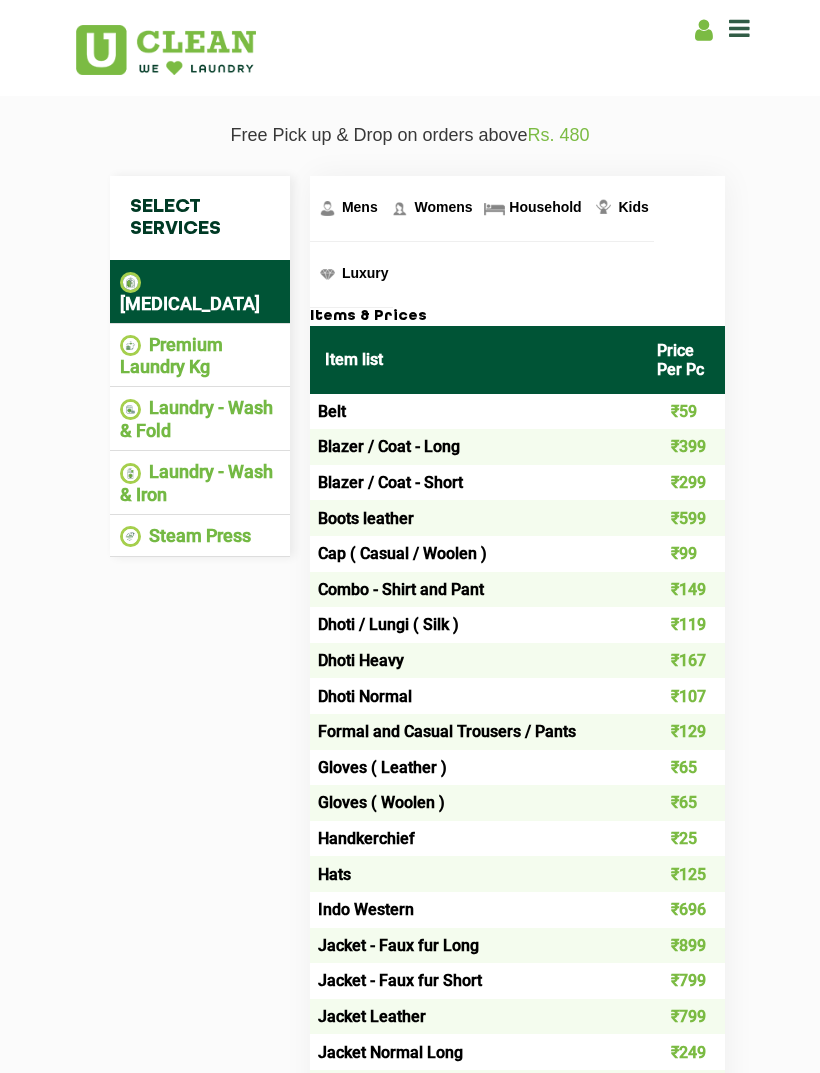 click on "Laundry - Wash & Iron" at bounding box center (200, 483) 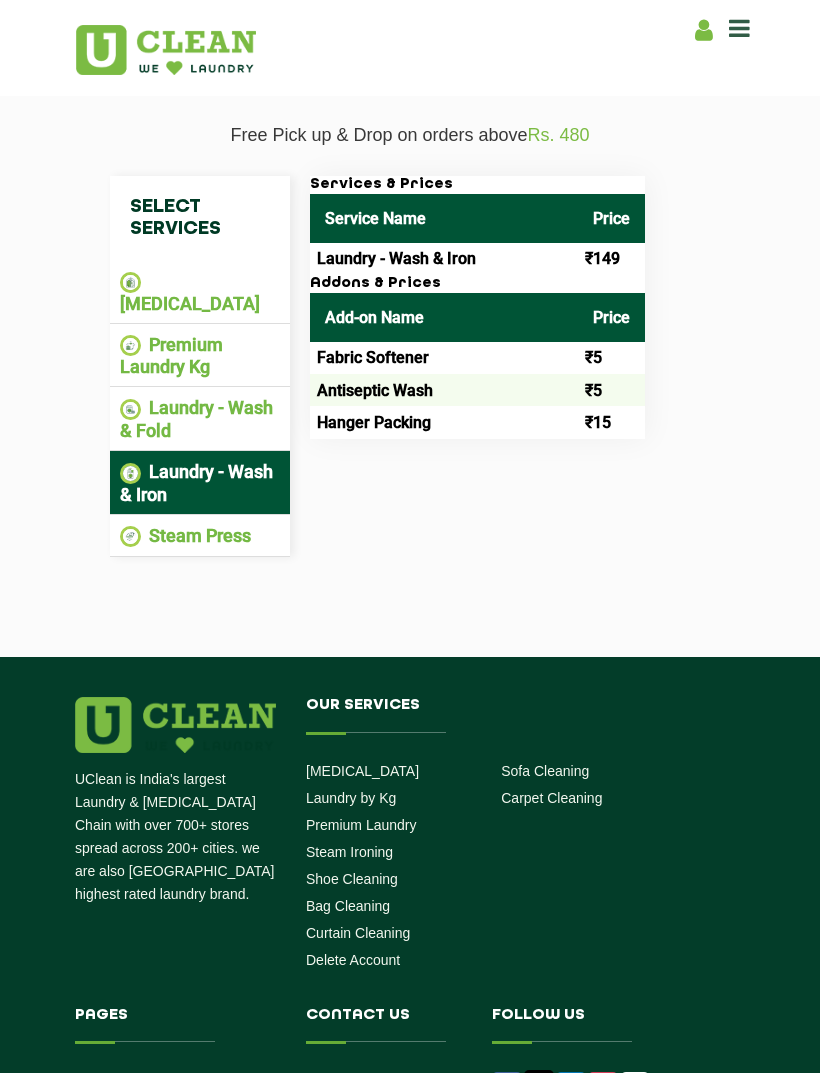 click on "Laundry - Wash & Fold" at bounding box center (200, 419) 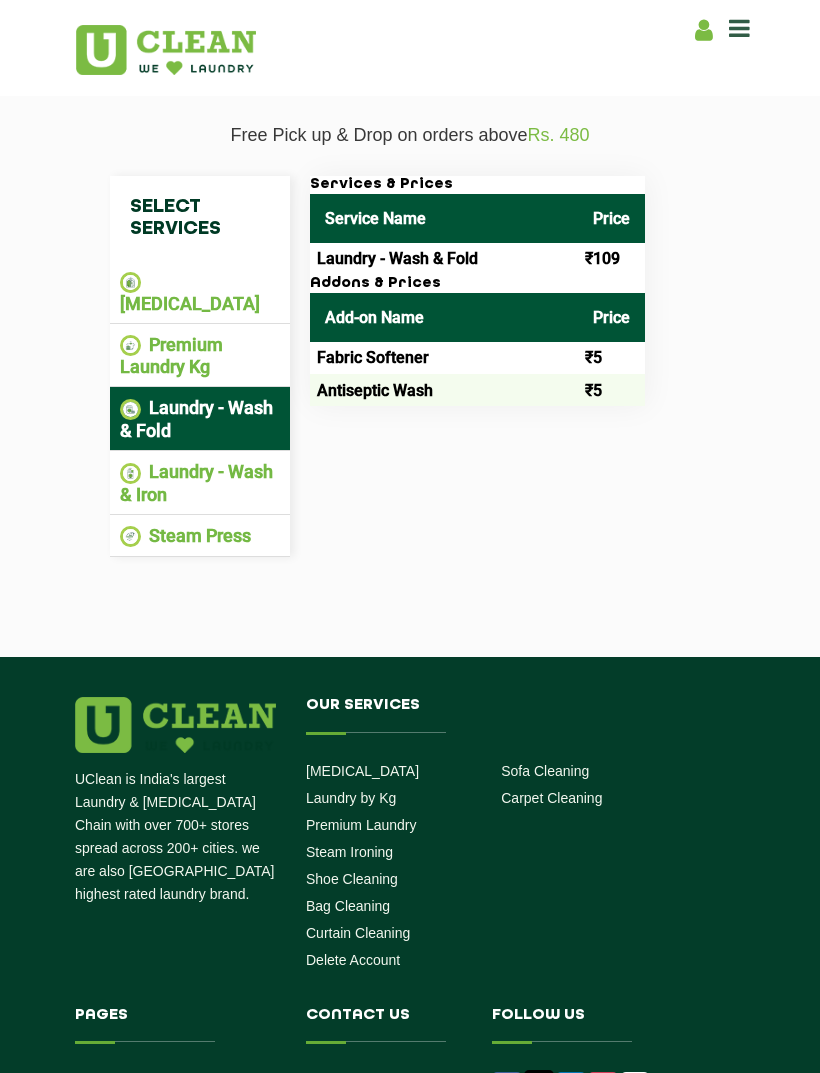 click on "Steam Press" at bounding box center [200, 536] 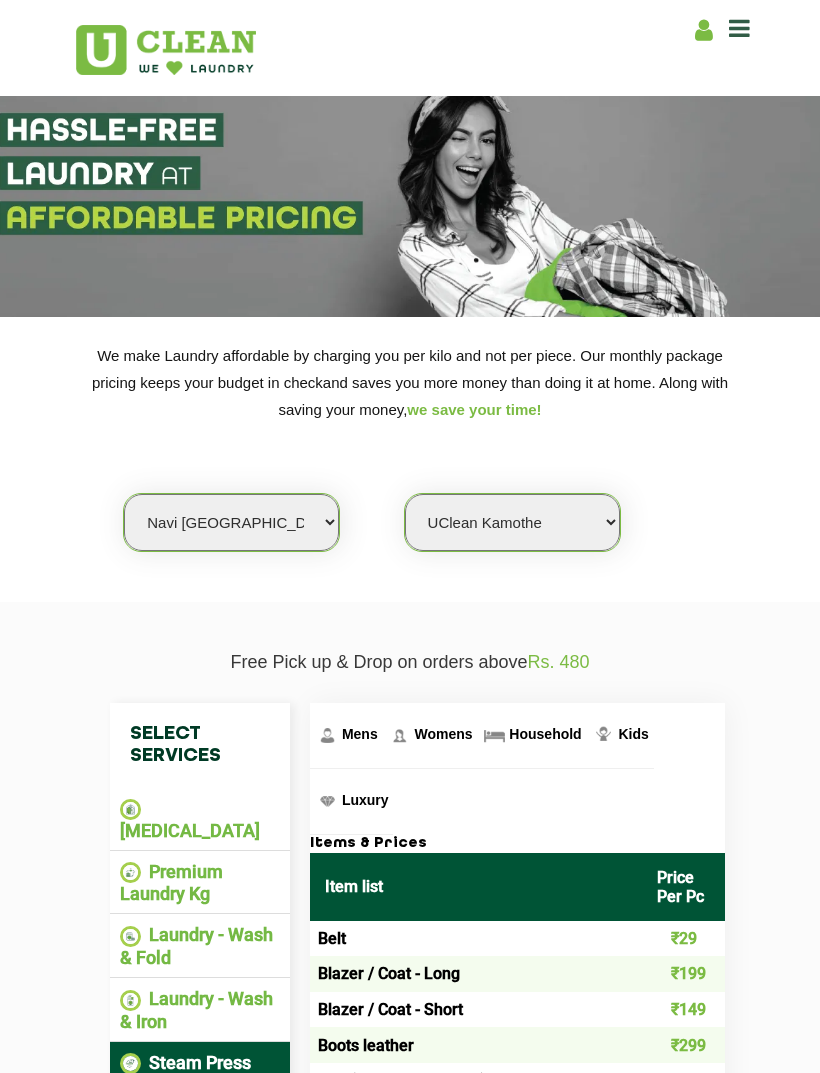 scroll, scrollTop: 0, scrollLeft: 0, axis: both 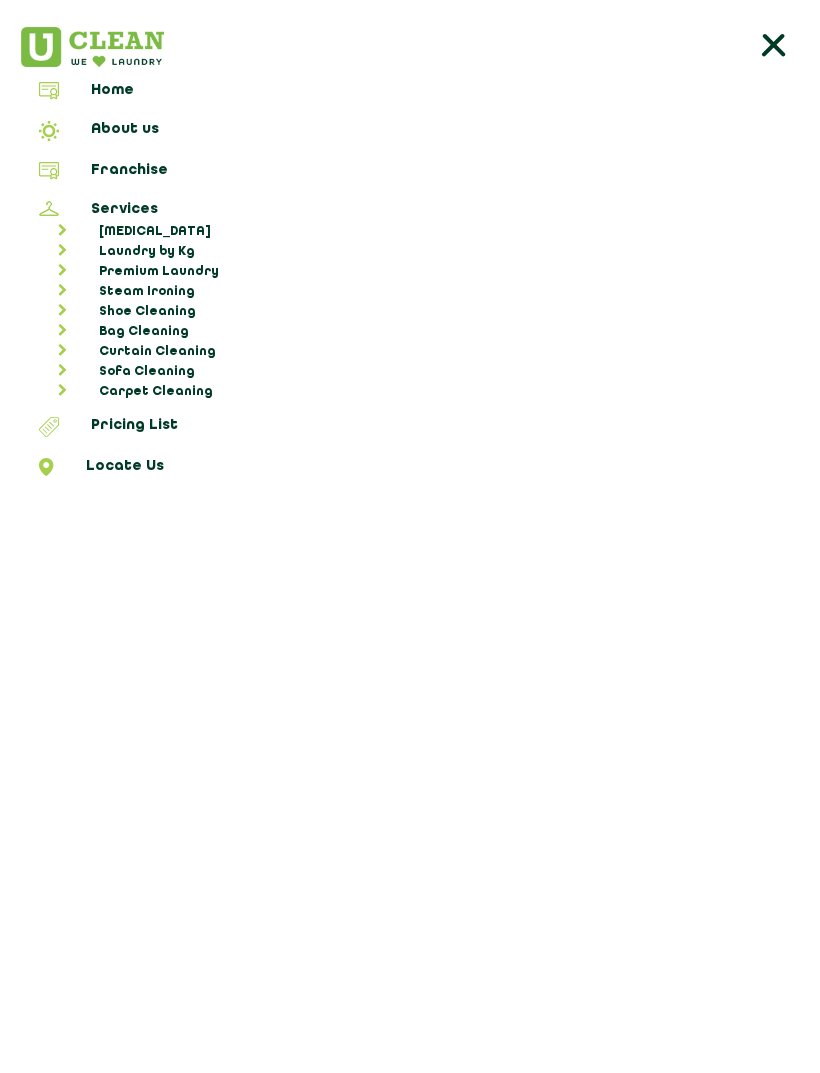 click 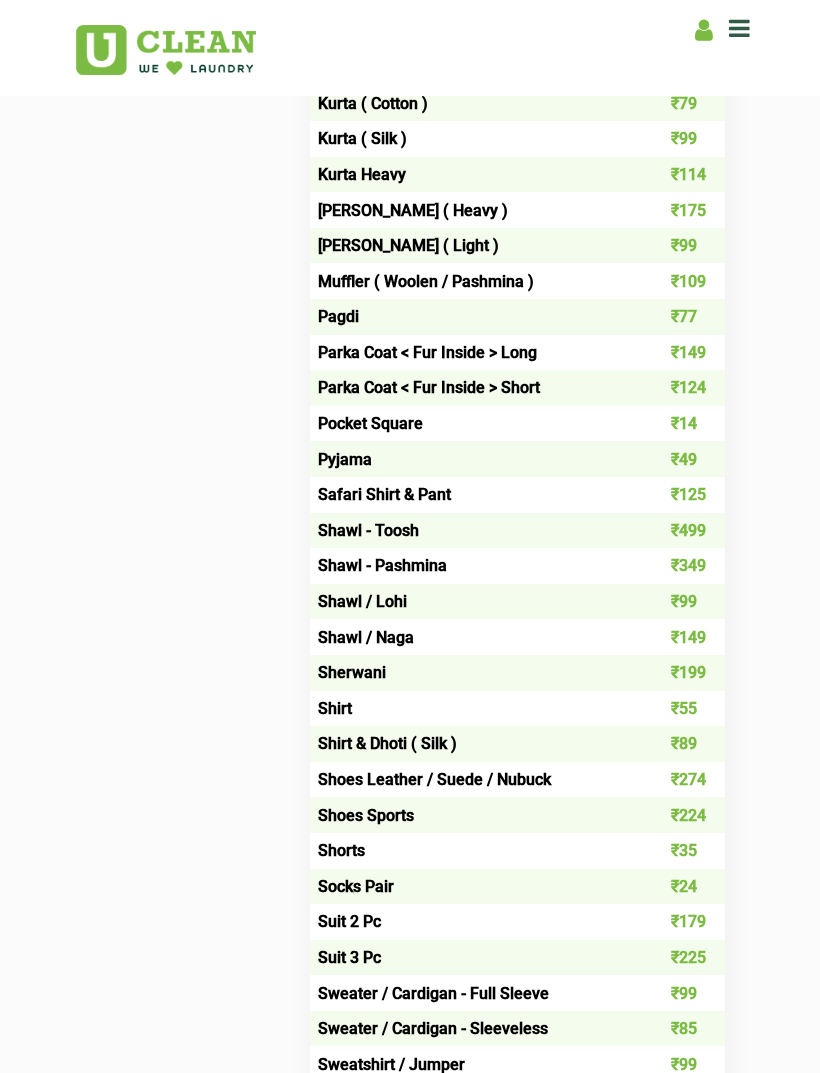 scroll, scrollTop: 1734, scrollLeft: 0, axis: vertical 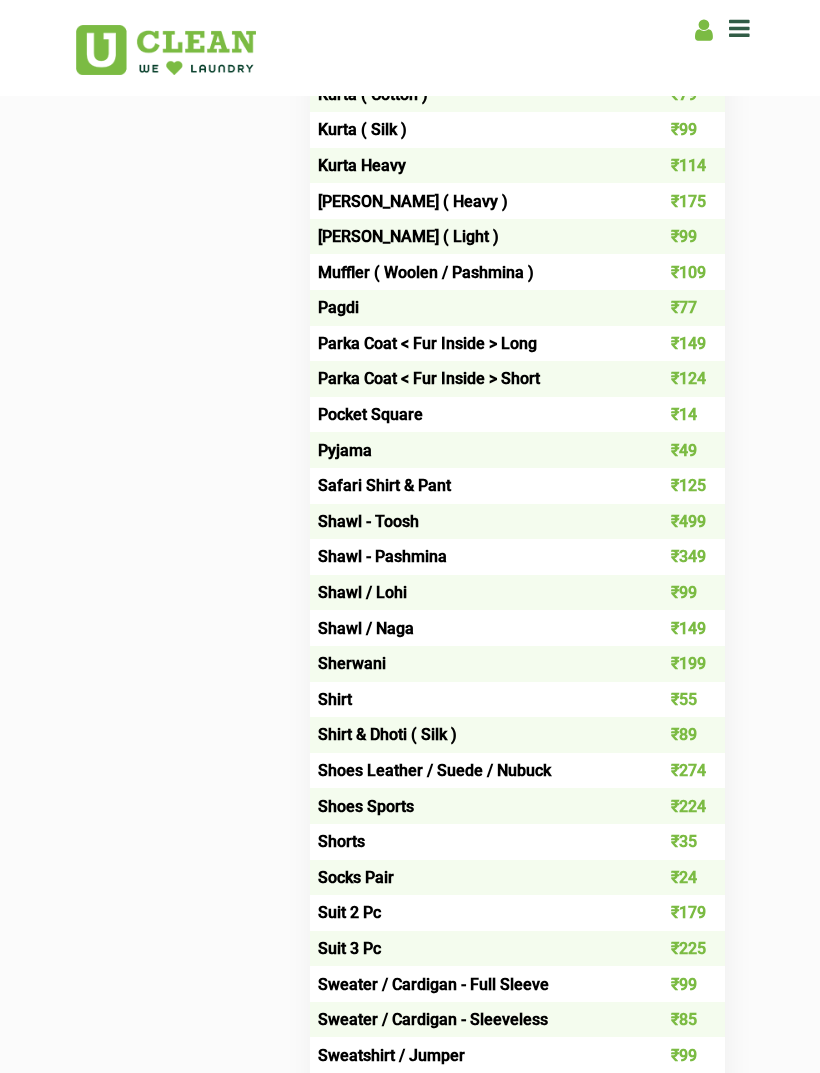 click on "Shoes Leather / Suede / Nubuck" at bounding box center [476, 771] 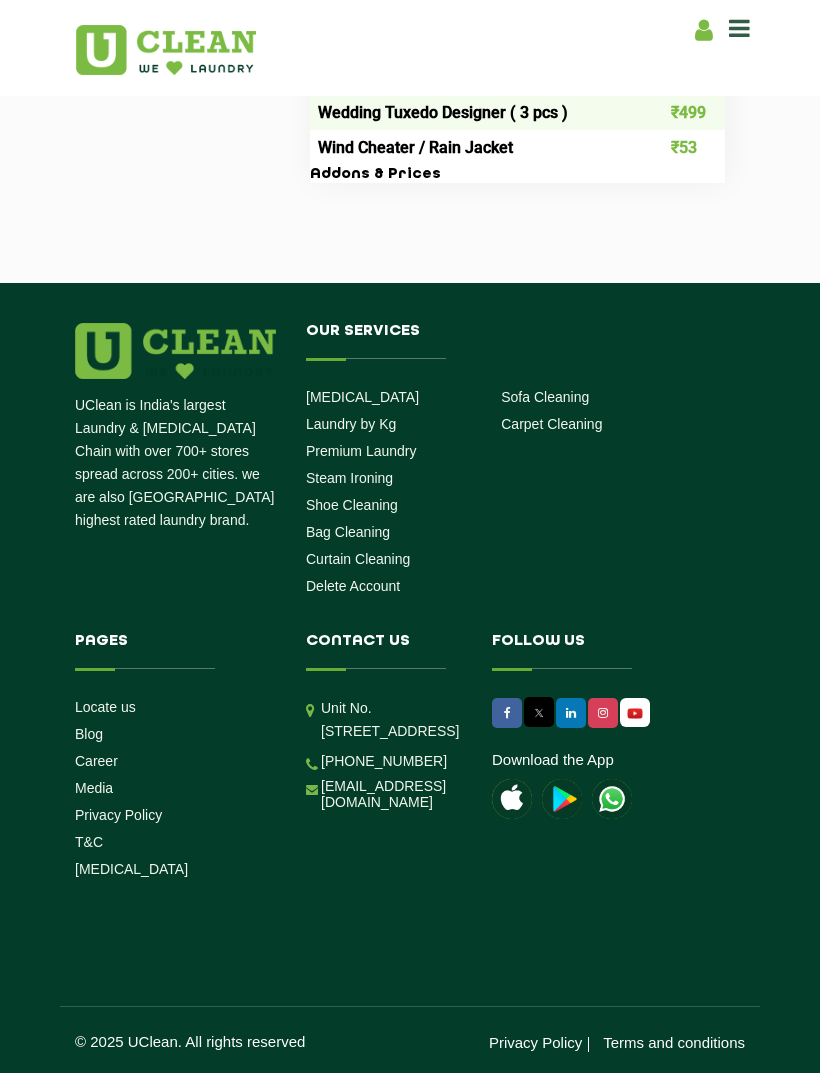 scroll, scrollTop: 3305, scrollLeft: 0, axis: vertical 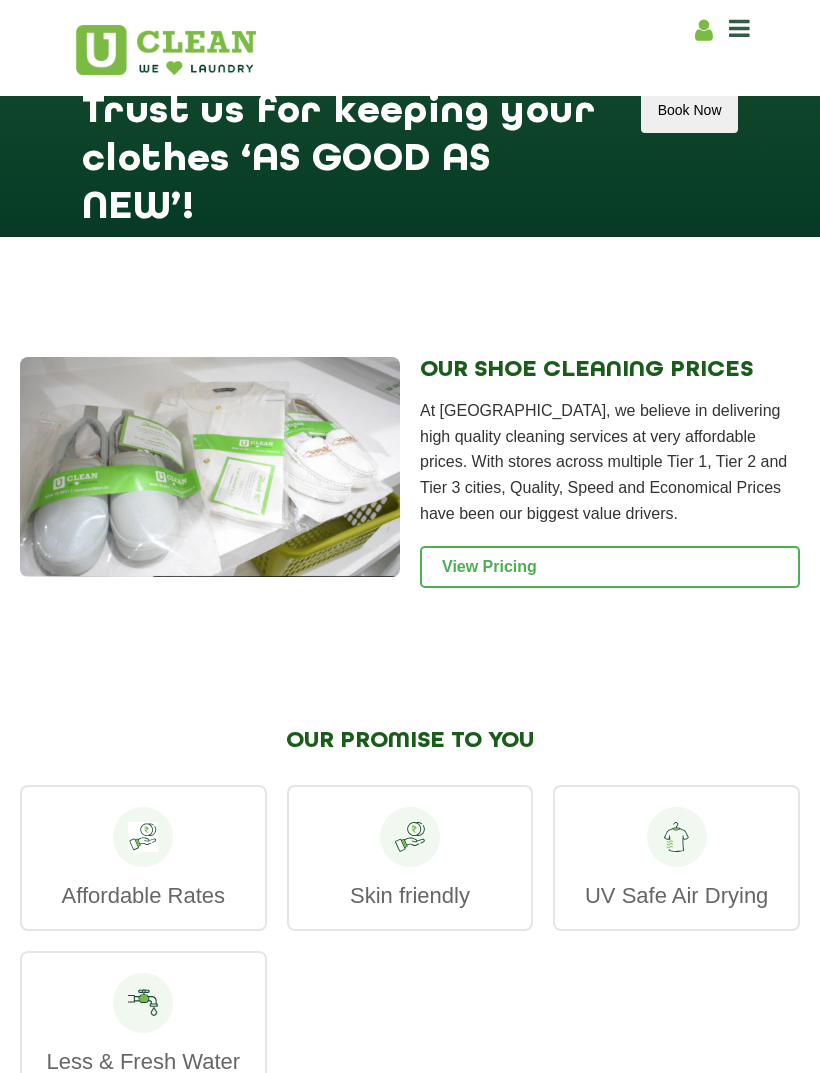 click on "View Pricing" 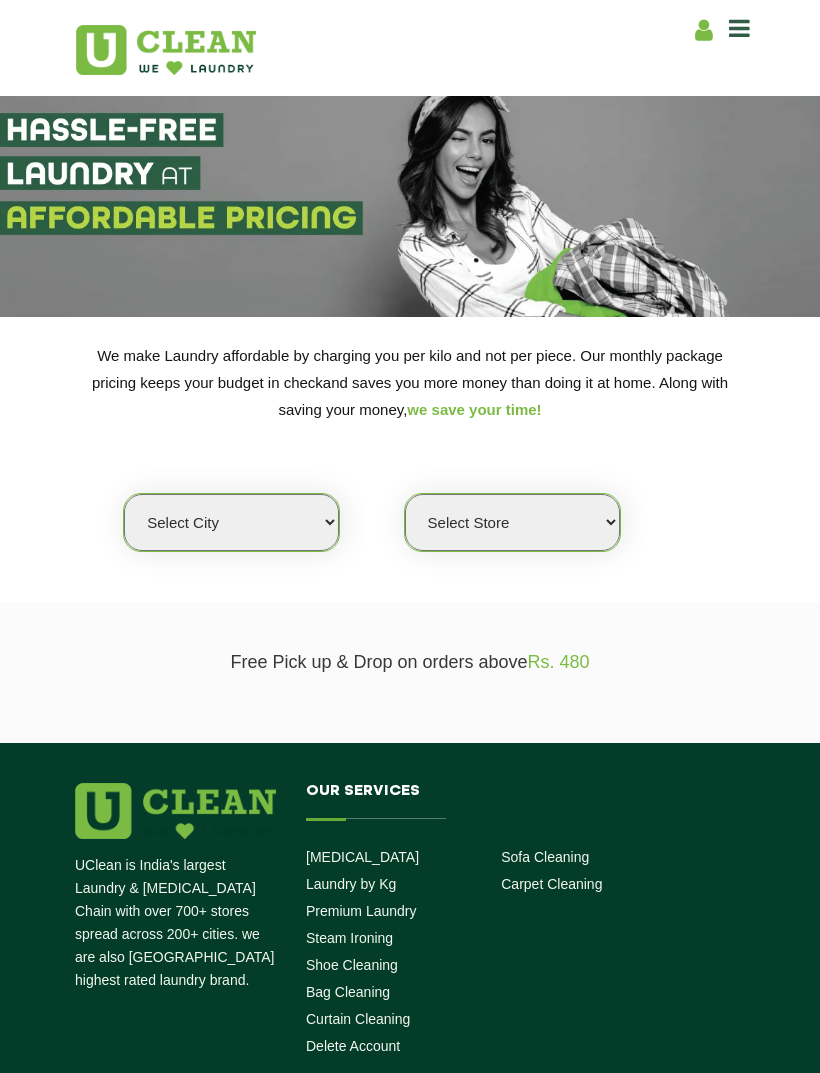 scroll, scrollTop: 0, scrollLeft: 0, axis: both 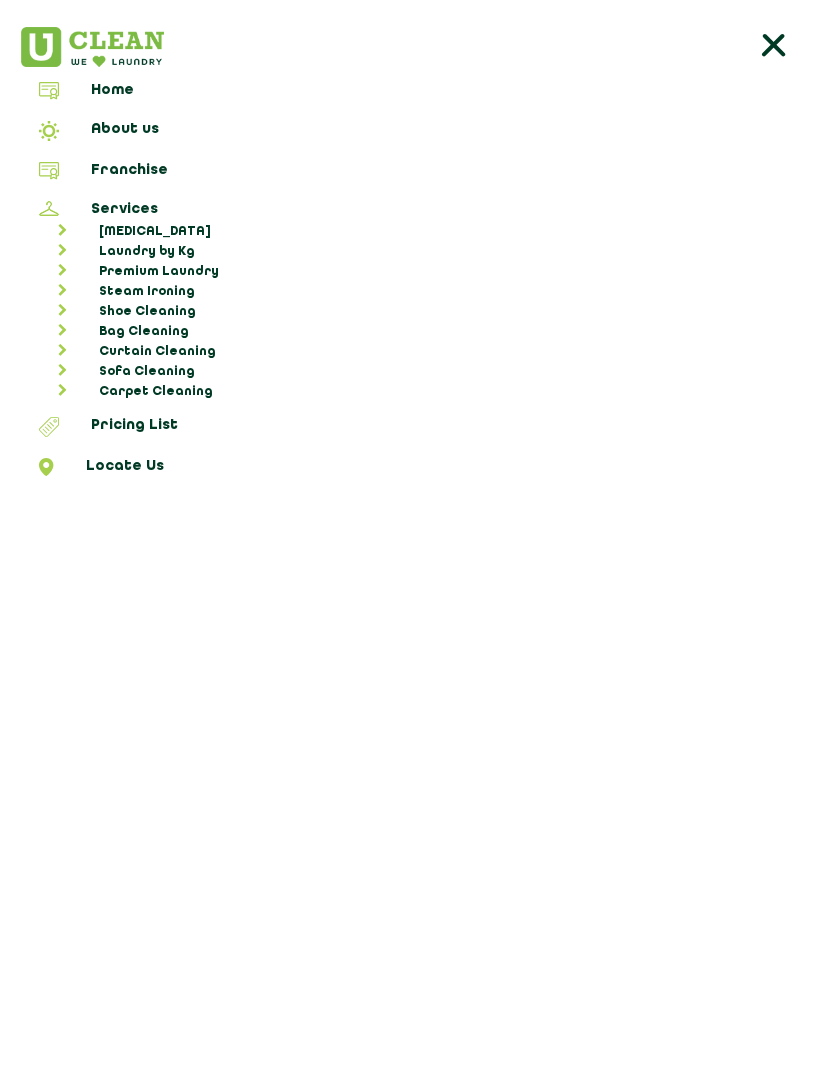 click 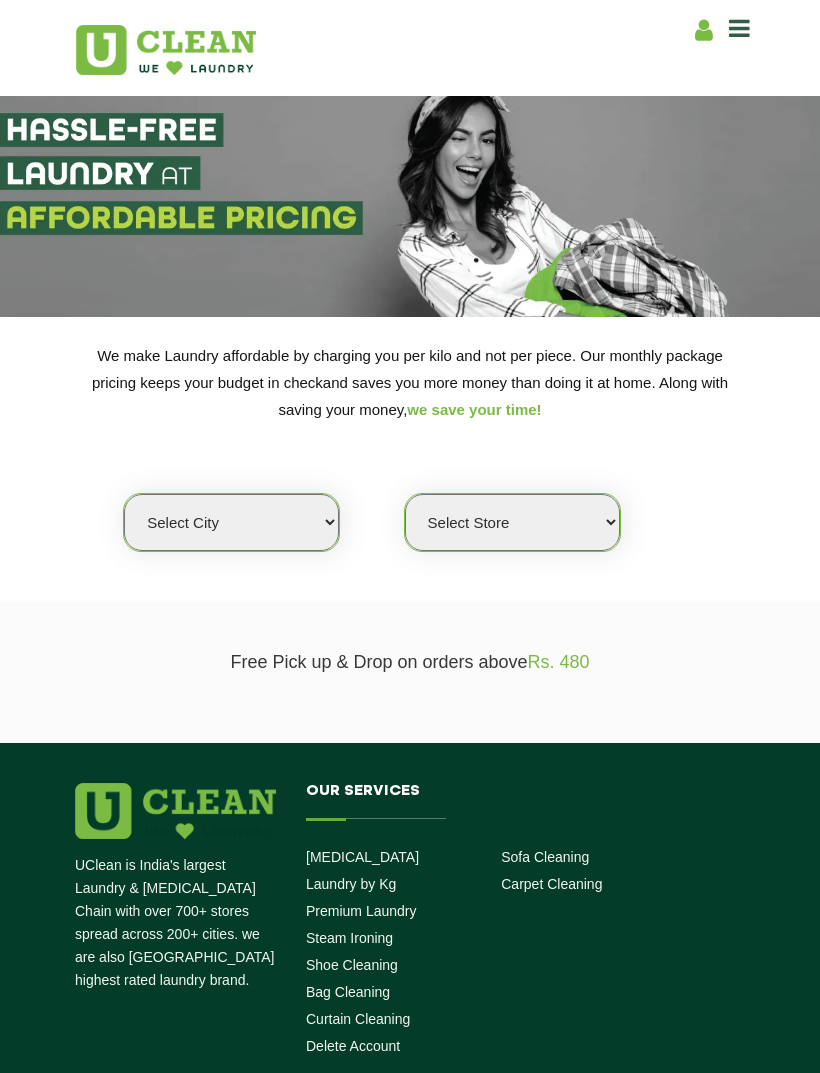 click on "Select city [GEOGRAPHIC_DATA] [GEOGRAPHIC_DATA] [GEOGRAPHIC_DATA] [GEOGRAPHIC_DATA] [GEOGRAPHIC_DATA] [GEOGRAPHIC_DATA] [GEOGRAPHIC_DATA] - [GEOGRAPHIC_DATA] Select [GEOGRAPHIC_DATA] [GEOGRAPHIC_DATA] [GEOGRAPHIC_DATA] [GEOGRAPHIC_DATA] [GEOGRAPHIC_DATA] [GEOGRAPHIC_DATA] [GEOGRAPHIC_DATA] [GEOGRAPHIC_DATA] [GEOGRAPHIC_DATA] [GEOGRAPHIC_DATA] [GEOGRAPHIC_DATA] [GEOGRAPHIC_DATA] [GEOGRAPHIC_DATA] [GEOGRAPHIC_DATA] [GEOGRAPHIC_DATA] [GEOGRAPHIC_DATA] [GEOGRAPHIC_DATA] [GEOGRAPHIC_DATA] [GEOGRAPHIC_DATA] [GEOGRAPHIC_DATA] [GEOGRAPHIC_DATA] [GEOGRAPHIC_DATA] [GEOGRAPHIC_DATA] [GEOGRAPHIC_DATA] [GEOGRAPHIC_DATA] [GEOGRAPHIC_DATA] [GEOGRAPHIC_DATA] [GEOGRAPHIC_DATA] [GEOGRAPHIC_DATA] [GEOGRAPHIC_DATA] [GEOGRAPHIC_DATA] [GEOGRAPHIC_DATA] [GEOGRAPHIC_DATA] [GEOGRAPHIC_DATA] [GEOGRAPHIC_DATA] [GEOGRAPHIC_DATA] [GEOGRAPHIC_DATA] [GEOGRAPHIC_DATA] [GEOGRAPHIC_DATA] [GEOGRAPHIC_DATA] [GEOGRAPHIC_DATA] [GEOGRAPHIC_DATA] [GEOGRAPHIC_DATA] [GEOGRAPHIC_DATA] [GEOGRAPHIC_DATA] [GEOGRAPHIC_DATA] [GEOGRAPHIC_DATA] [GEOGRAPHIC_DATA] [GEOGRAPHIC_DATA] [GEOGRAPHIC_DATA] [GEOGRAPHIC_DATA] [GEOGRAPHIC_DATA] [GEOGRAPHIC_DATA] [GEOGRAPHIC_DATA] [GEOGRAPHIC_DATA] [GEOGRAPHIC_DATA] [GEOGRAPHIC_DATA] [GEOGRAPHIC_DATA] [GEOGRAPHIC_DATA] [GEOGRAPHIC_DATA] [GEOGRAPHIC_DATA] [GEOGRAPHIC_DATA] [GEOGRAPHIC_DATA] [GEOGRAPHIC_DATA] [GEOGRAPHIC_DATA] [GEOGRAPHIC_DATA] [GEOGRAPHIC_DATA] [GEOGRAPHIC_DATA] [GEOGRAPHIC_DATA] [GEOGRAPHIC_DATA] [GEOGRAPHIC_DATA] [GEOGRAPHIC_DATA] [GEOGRAPHIC_DATA] [GEOGRAPHIC_DATA] [GEOGRAPHIC_DATA] [GEOGRAPHIC_DATA] [GEOGRAPHIC_DATA] [GEOGRAPHIC_DATA] - Select [GEOGRAPHIC_DATA] [GEOGRAPHIC_DATA] [GEOGRAPHIC_DATA] [GEOGRAPHIC_DATA] [GEOGRAPHIC_DATA] [GEOGRAPHIC_DATA] [GEOGRAPHIC_DATA] [GEOGRAPHIC_DATA] [GEOGRAPHIC_DATA] [GEOGRAPHIC_DATA] [GEOGRAPHIC_DATA] [GEOGRAPHIC_DATA] [GEOGRAPHIC_DATA] [GEOGRAPHIC_DATA] [GEOGRAPHIC_DATA] [GEOGRAPHIC_DATA] [GEOGRAPHIC_DATA] [GEOGRAPHIC_DATA] [GEOGRAPHIC_DATA] [GEOGRAPHIC_DATA] [GEOGRAPHIC_DATA] [GEOGRAPHIC_DATA] [GEOGRAPHIC_DATA] [GEOGRAPHIC_DATA] [GEOGRAPHIC_DATA] [GEOGRAPHIC_DATA] [GEOGRAPHIC_DATA] [GEOGRAPHIC_DATA] [GEOGRAPHIC_DATA] [GEOGRAPHIC_DATA] [GEOGRAPHIC_DATA] [GEOGRAPHIC_DATA]" 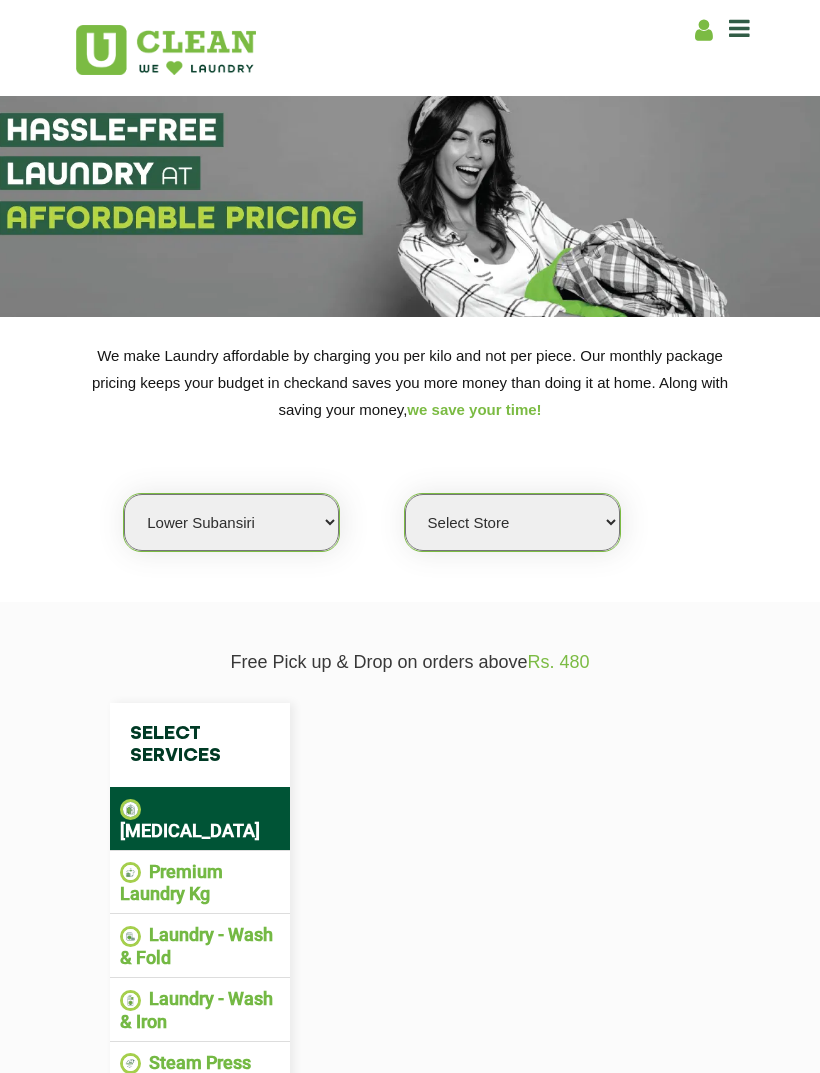 click on "Select city [GEOGRAPHIC_DATA] [GEOGRAPHIC_DATA] [GEOGRAPHIC_DATA] [GEOGRAPHIC_DATA] [GEOGRAPHIC_DATA] [GEOGRAPHIC_DATA] [GEOGRAPHIC_DATA] - [GEOGRAPHIC_DATA] Select [GEOGRAPHIC_DATA] [GEOGRAPHIC_DATA] [GEOGRAPHIC_DATA] [GEOGRAPHIC_DATA] [GEOGRAPHIC_DATA] [GEOGRAPHIC_DATA] [GEOGRAPHIC_DATA] [GEOGRAPHIC_DATA] [GEOGRAPHIC_DATA] [GEOGRAPHIC_DATA] [GEOGRAPHIC_DATA] [GEOGRAPHIC_DATA] [GEOGRAPHIC_DATA] [GEOGRAPHIC_DATA] [GEOGRAPHIC_DATA] [GEOGRAPHIC_DATA] [GEOGRAPHIC_DATA] [GEOGRAPHIC_DATA] [GEOGRAPHIC_DATA] [GEOGRAPHIC_DATA] [GEOGRAPHIC_DATA] [GEOGRAPHIC_DATA] [GEOGRAPHIC_DATA] [GEOGRAPHIC_DATA] [GEOGRAPHIC_DATA] [GEOGRAPHIC_DATA] [GEOGRAPHIC_DATA] [GEOGRAPHIC_DATA] [GEOGRAPHIC_DATA] [GEOGRAPHIC_DATA] [GEOGRAPHIC_DATA] [GEOGRAPHIC_DATA] [GEOGRAPHIC_DATA] [GEOGRAPHIC_DATA] [GEOGRAPHIC_DATA] [GEOGRAPHIC_DATA] [GEOGRAPHIC_DATA] [GEOGRAPHIC_DATA] [GEOGRAPHIC_DATA] [GEOGRAPHIC_DATA] [GEOGRAPHIC_DATA] [GEOGRAPHIC_DATA] [GEOGRAPHIC_DATA] [GEOGRAPHIC_DATA] [GEOGRAPHIC_DATA] [GEOGRAPHIC_DATA] [GEOGRAPHIC_DATA] [GEOGRAPHIC_DATA] [GEOGRAPHIC_DATA] [GEOGRAPHIC_DATA] [GEOGRAPHIC_DATA] [GEOGRAPHIC_DATA] [GEOGRAPHIC_DATA] [GEOGRAPHIC_DATA] [GEOGRAPHIC_DATA] [GEOGRAPHIC_DATA] [GEOGRAPHIC_DATA] [GEOGRAPHIC_DATA] [GEOGRAPHIC_DATA] [GEOGRAPHIC_DATA] [GEOGRAPHIC_DATA] [GEOGRAPHIC_DATA] [GEOGRAPHIC_DATA] [GEOGRAPHIC_DATA] [GEOGRAPHIC_DATA] [GEOGRAPHIC_DATA] [GEOGRAPHIC_DATA] [GEOGRAPHIC_DATA] [GEOGRAPHIC_DATA] [GEOGRAPHIC_DATA] [GEOGRAPHIC_DATA] [GEOGRAPHIC_DATA] [GEOGRAPHIC_DATA] [GEOGRAPHIC_DATA] [GEOGRAPHIC_DATA] [GEOGRAPHIC_DATA] [GEOGRAPHIC_DATA] [GEOGRAPHIC_DATA] - Select [GEOGRAPHIC_DATA] [GEOGRAPHIC_DATA] [GEOGRAPHIC_DATA] [GEOGRAPHIC_DATA] [GEOGRAPHIC_DATA] [GEOGRAPHIC_DATA] [GEOGRAPHIC_DATA] [GEOGRAPHIC_DATA] [GEOGRAPHIC_DATA] [GEOGRAPHIC_DATA] [GEOGRAPHIC_DATA] [GEOGRAPHIC_DATA] [GEOGRAPHIC_DATA] [GEOGRAPHIC_DATA] [GEOGRAPHIC_DATA] [GEOGRAPHIC_DATA] [GEOGRAPHIC_DATA] [GEOGRAPHIC_DATA] [GEOGRAPHIC_DATA] [GEOGRAPHIC_DATA] [GEOGRAPHIC_DATA] [GEOGRAPHIC_DATA] [GEOGRAPHIC_DATA] [GEOGRAPHIC_DATA] [GEOGRAPHIC_DATA] [GEOGRAPHIC_DATA] [GEOGRAPHIC_DATA] [GEOGRAPHIC_DATA] [GEOGRAPHIC_DATA] [GEOGRAPHIC_DATA] [GEOGRAPHIC_DATA] [GEOGRAPHIC_DATA]" at bounding box center (231, 522) 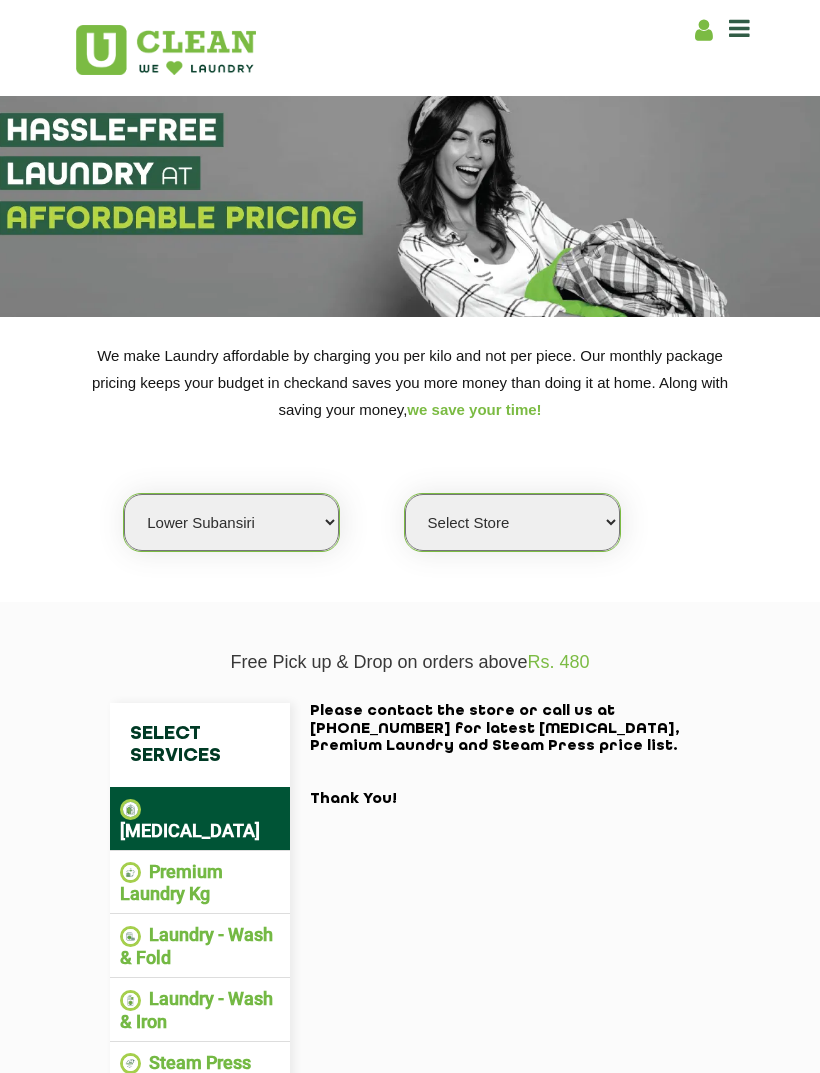 select on "50" 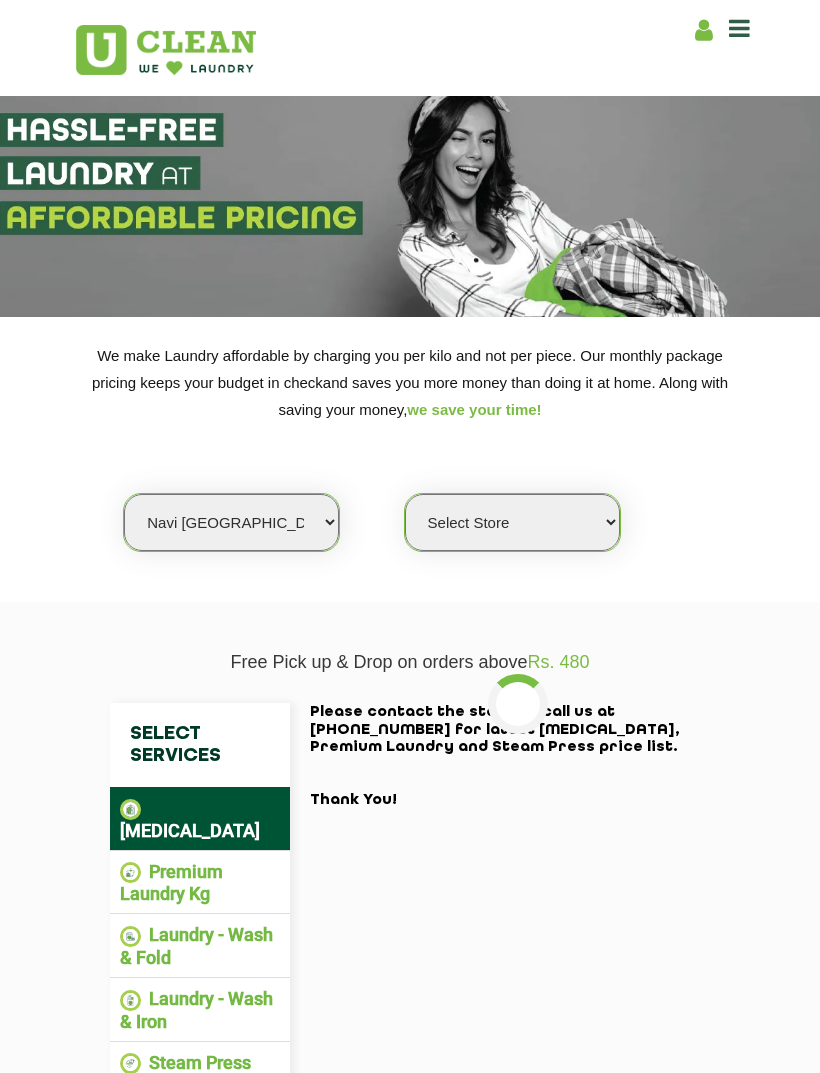 click on "Select Store [GEOGRAPHIC_DATA] Sector 8 UClean Sector 44 Seawoods [GEOGRAPHIC_DATA]" at bounding box center [512, 522] 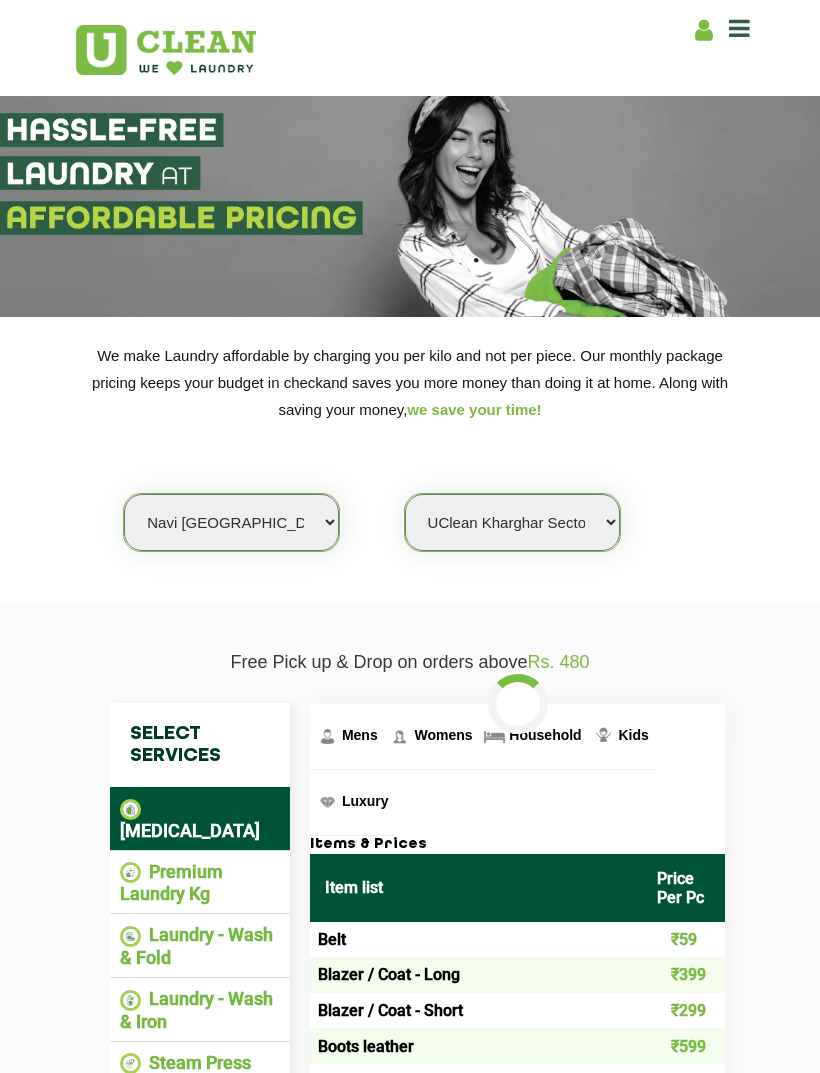 click on "Select Store [GEOGRAPHIC_DATA] Sector 8 UClean Sector 44 Seawoods [GEOGRAPHIC_DATA]" at bounding box center [512, 522] 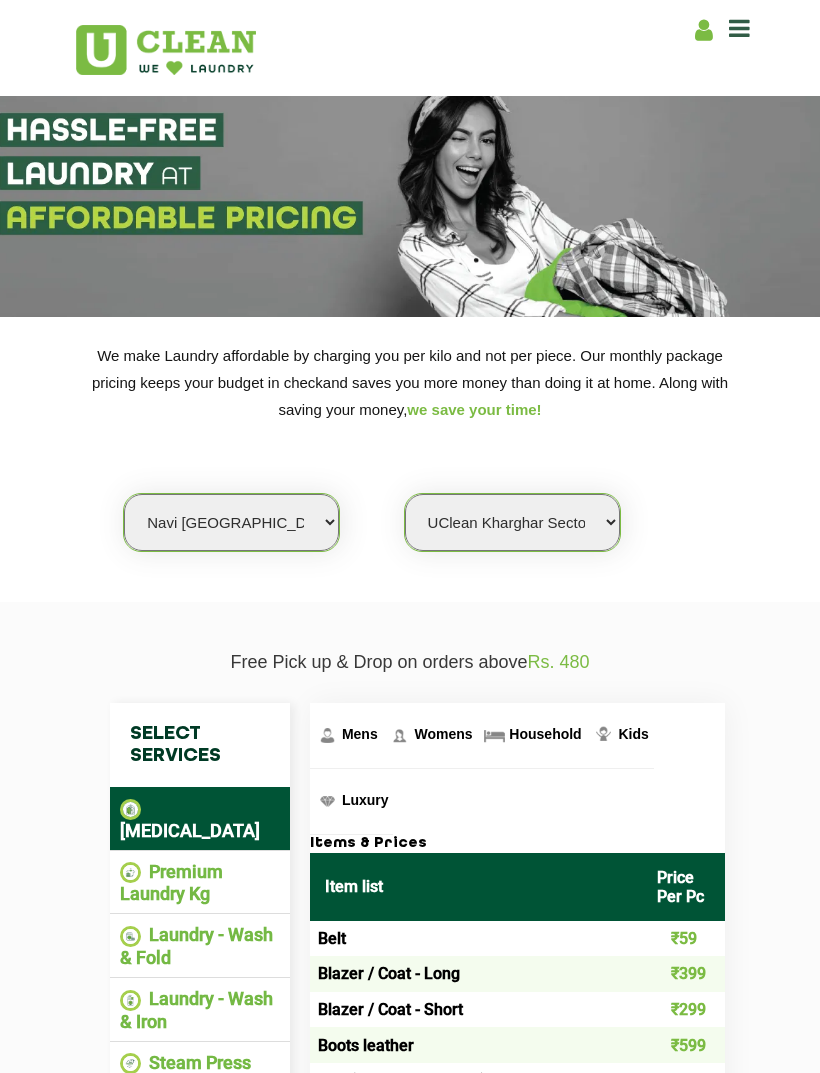 select on "603" 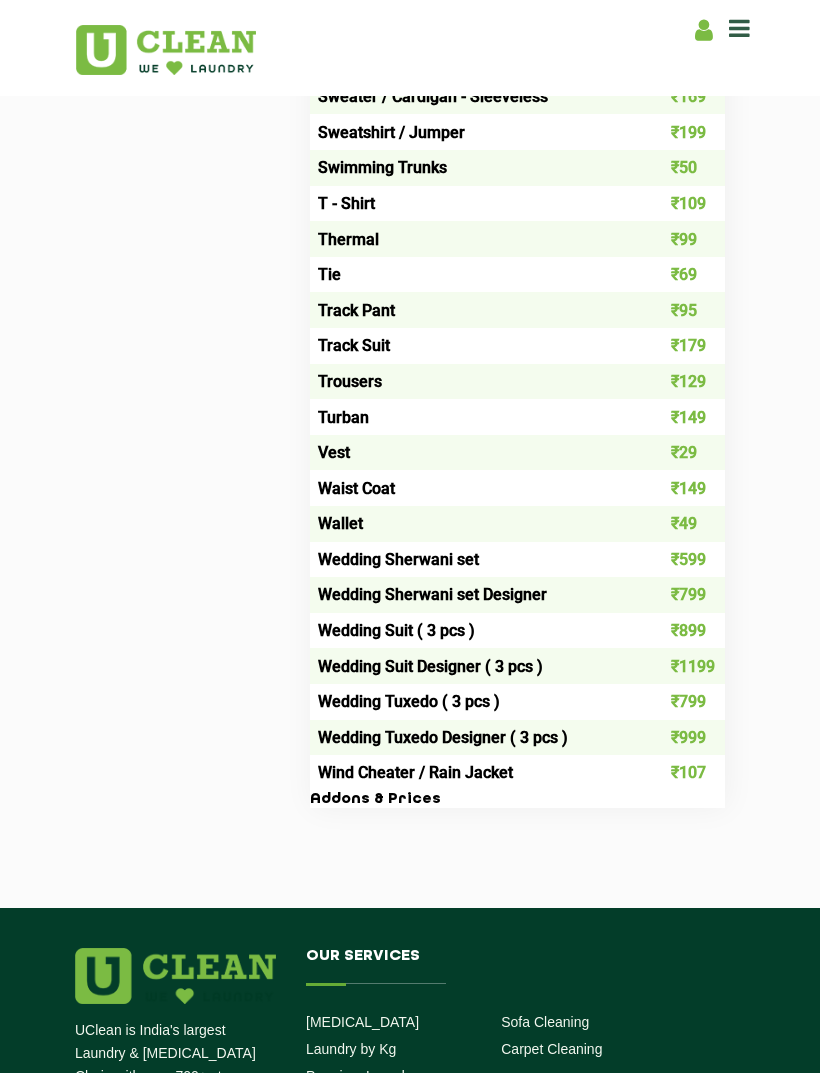 click on "Select Services Dry Cleaning  Premium Laundry Kg  Laundry - Wash & Fold  Laundry - Wash & Iron  Steam Press  Mens Womens Household Kids Luxury Items & Prices Item list Price Per Pc Belt ₹59 Blazer / Coat - Long ₹399 Blazer / Coat - Short ₹299 Boots leather ₹599 Cap ( Casual / Woolen ) ₹99 Combo - Shirt and Pant ₹149 Dhoti / Lungi ( Silk ) ₹119 Dhoti Heavy ₹167 Dhoti Normal ₹107 Formal and Casual Trousers / Pants ₹129 Gloves ( Leather ) ₹65 Gloves ( Woolen ) ₹65 Handkerchief ₹25 Hats ₹125 Indo Western ₹696 Jacket -  Faux fur Long ₹899 Jacket -  Faux fur Short ₹799 Jacket Leather ₹799 Jacket Normal Long ₹249 Jacket Normal Short ₹199 Jacket Puffer Long ₹399 Jacket Puffer Short ₹299 Jacket Rexine ₹299 Jeans ₹139 Joggers ₹179 Kurta ( Cotton ) ₹159 Kurta ( Silk ) ₹199 Kurta Heavy ₹229 Kurta Payjama ( Heavy ) ₹349 Kurta Payjama ( Light ) ₹199 Muffler ( Woolen / Pashmina ) ₹219 Pagdi ₹155 Parka Coat < Fur Inside > Long ₹299 ₹249 Pocket Square ₹29" 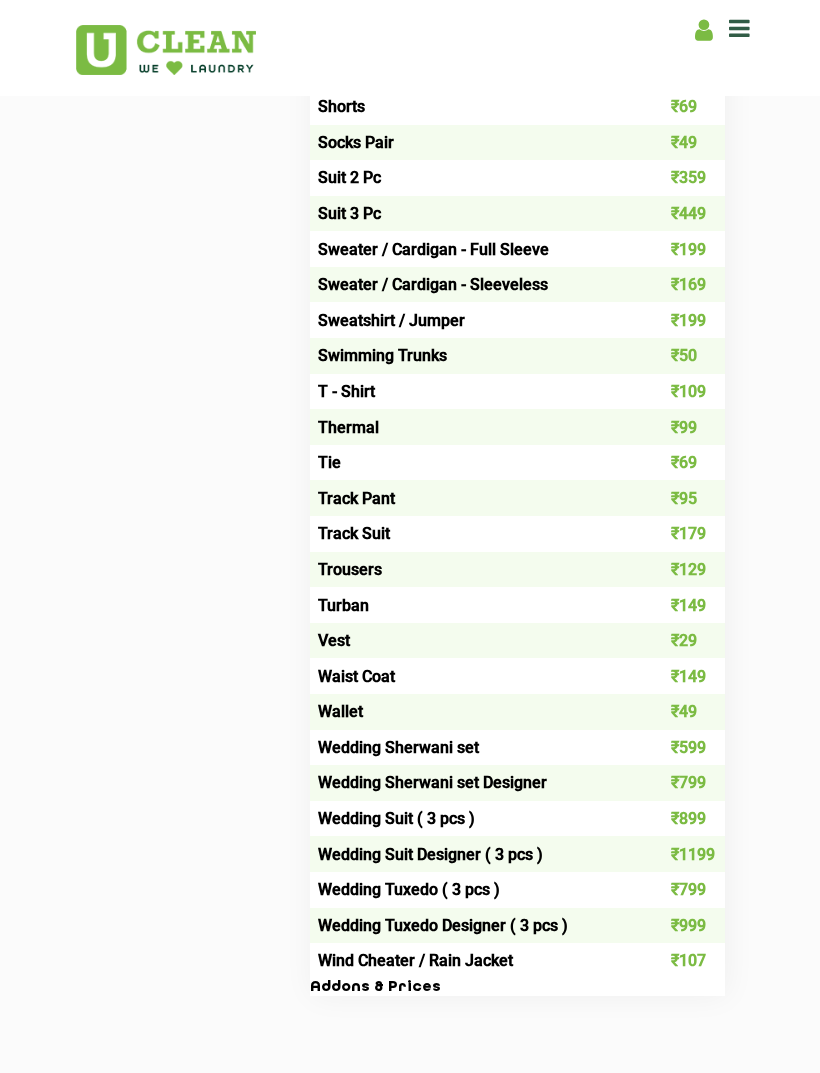 scroll, scrollTop: 2455, scrollLeft: 0, axis: vertical 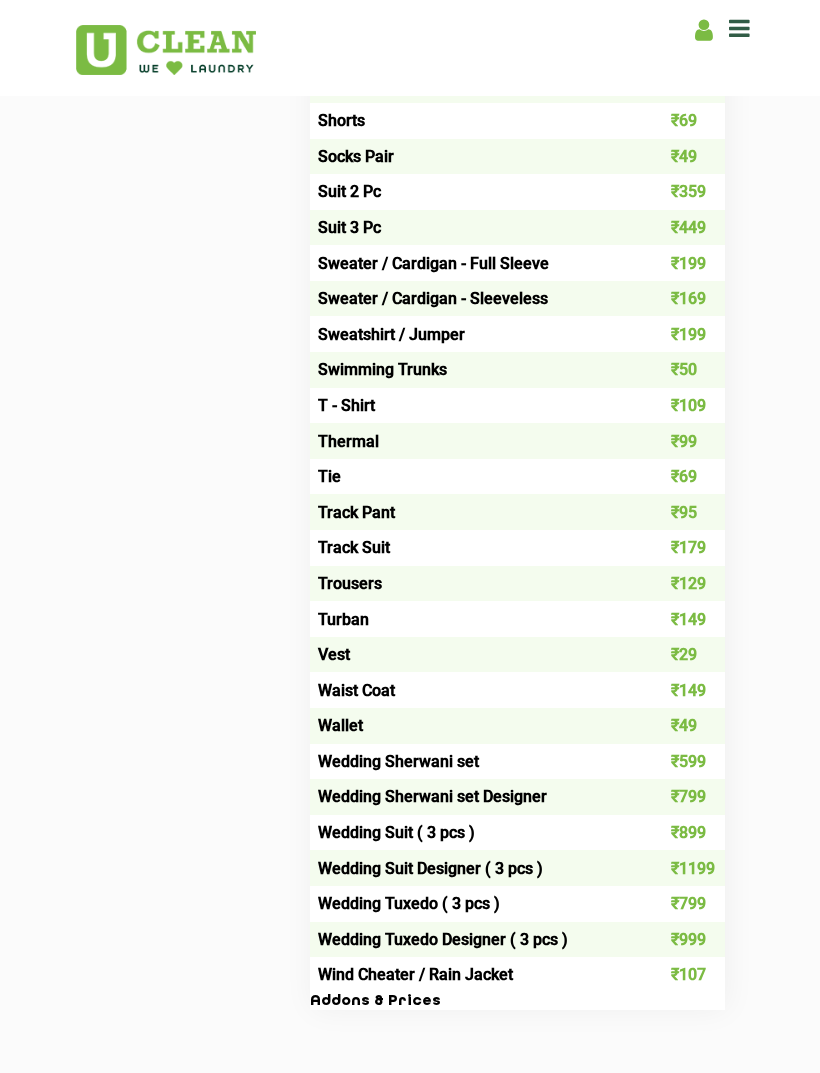 click at bounding box center (704, 30) 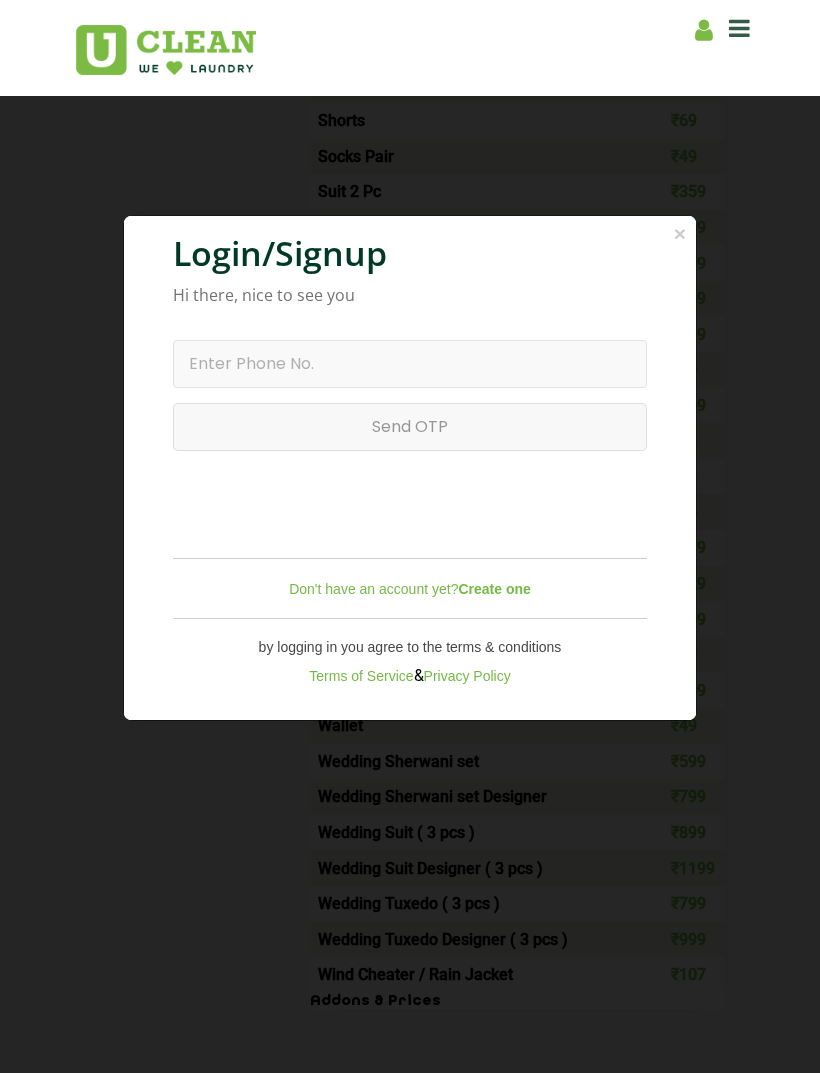 click on "× Login/Signup Hi there, nice to see you Resend OTP  in 00:00 Send OTP Login Don't have an account yet?  Create one by logging in you agree to the terms & conditions Terms of Service  &  Privacy Policy" at bounding box center (410, 536) 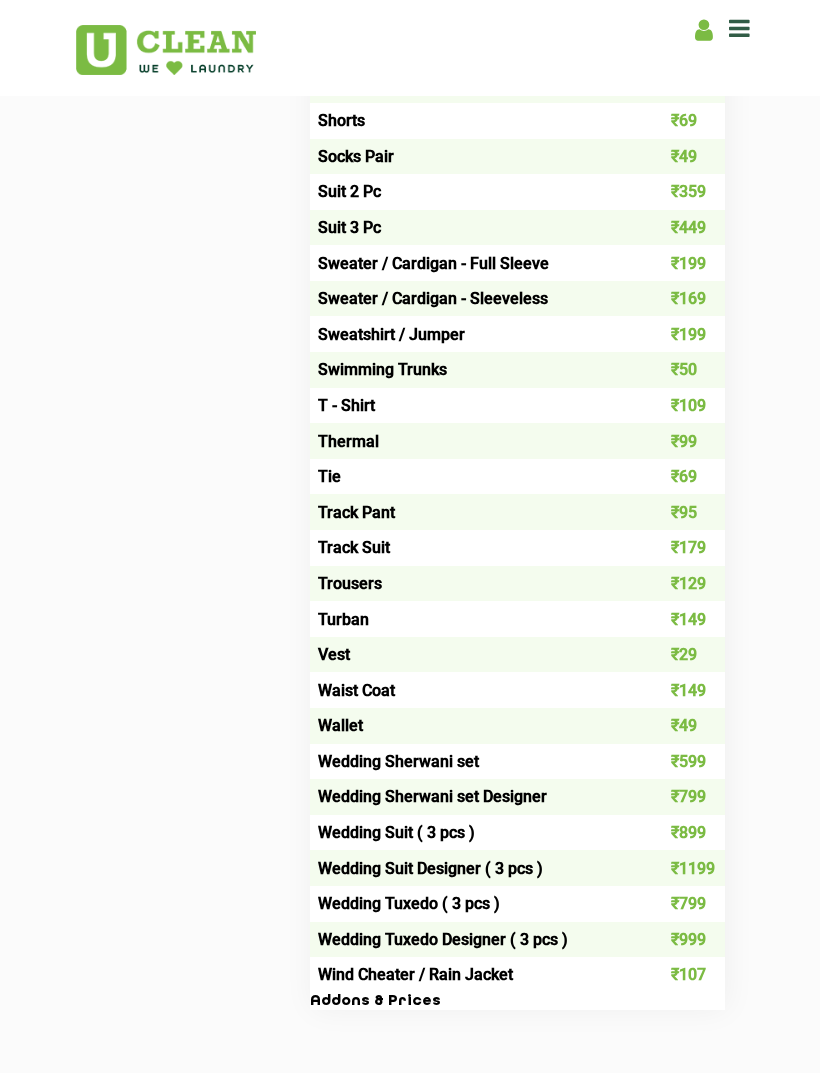 click at bounding box center (739, 28) 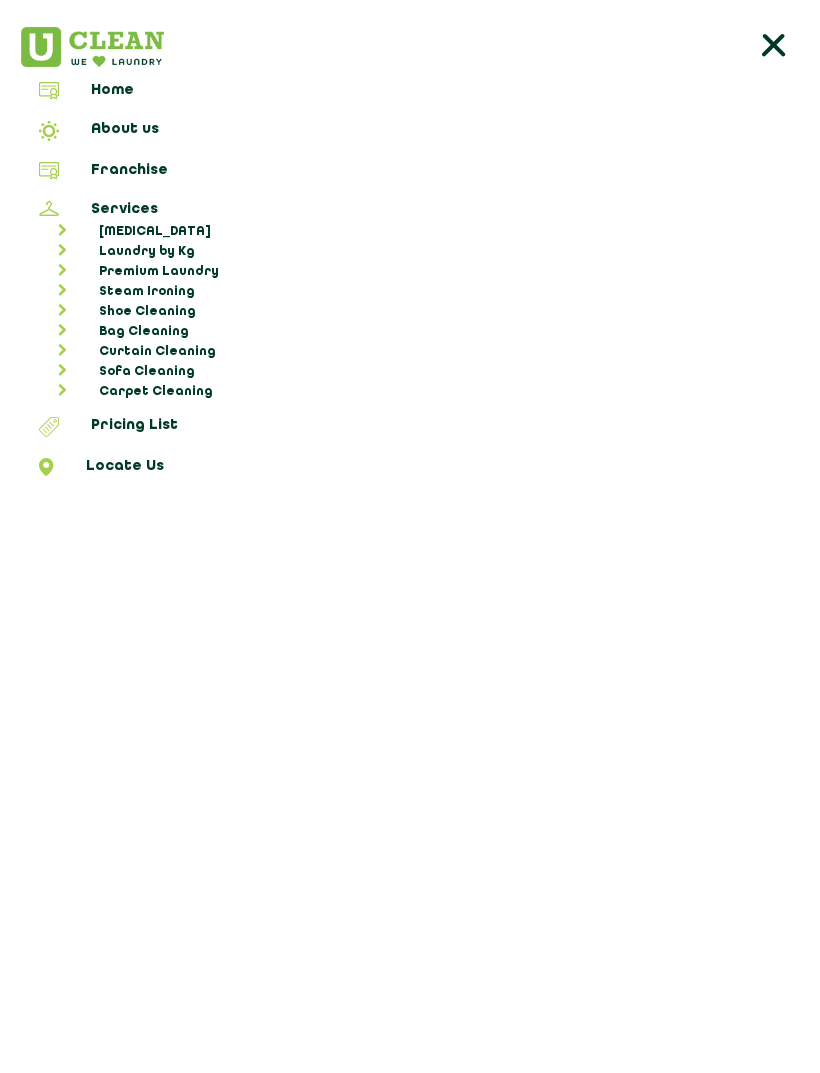 click on "Locate Us" at bounding box center (410, 470) 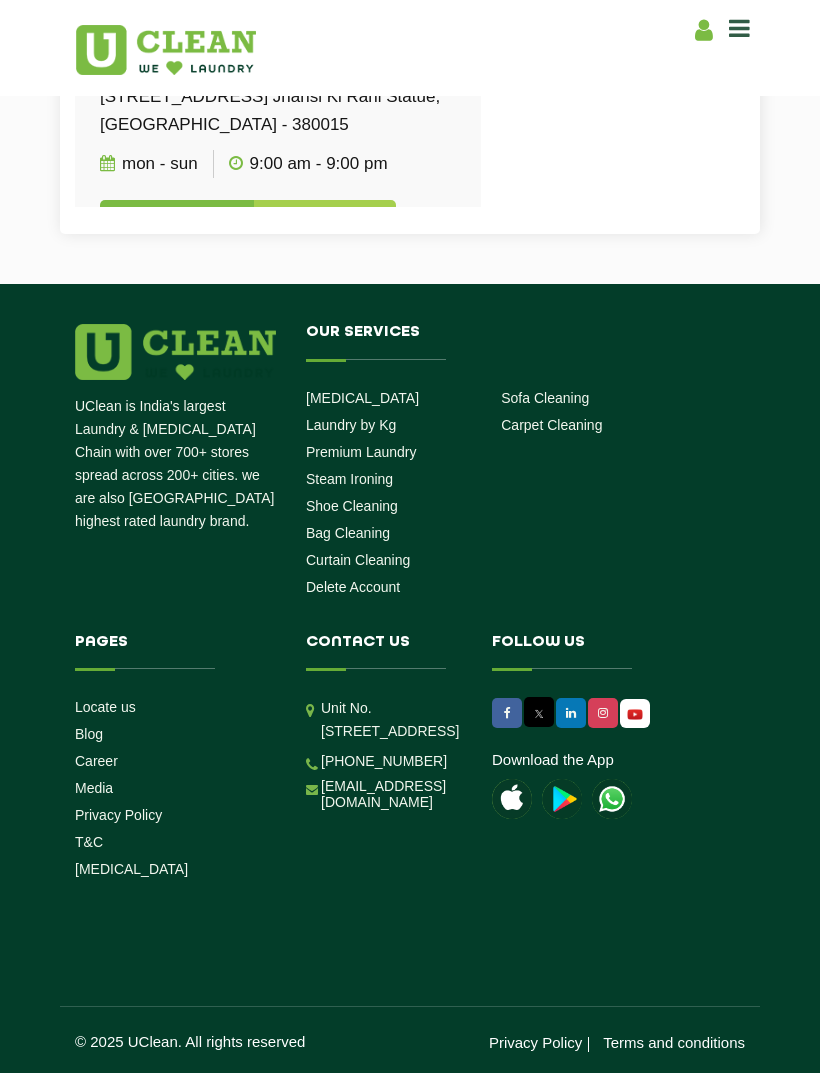 click at bounding box center [612, 799] 